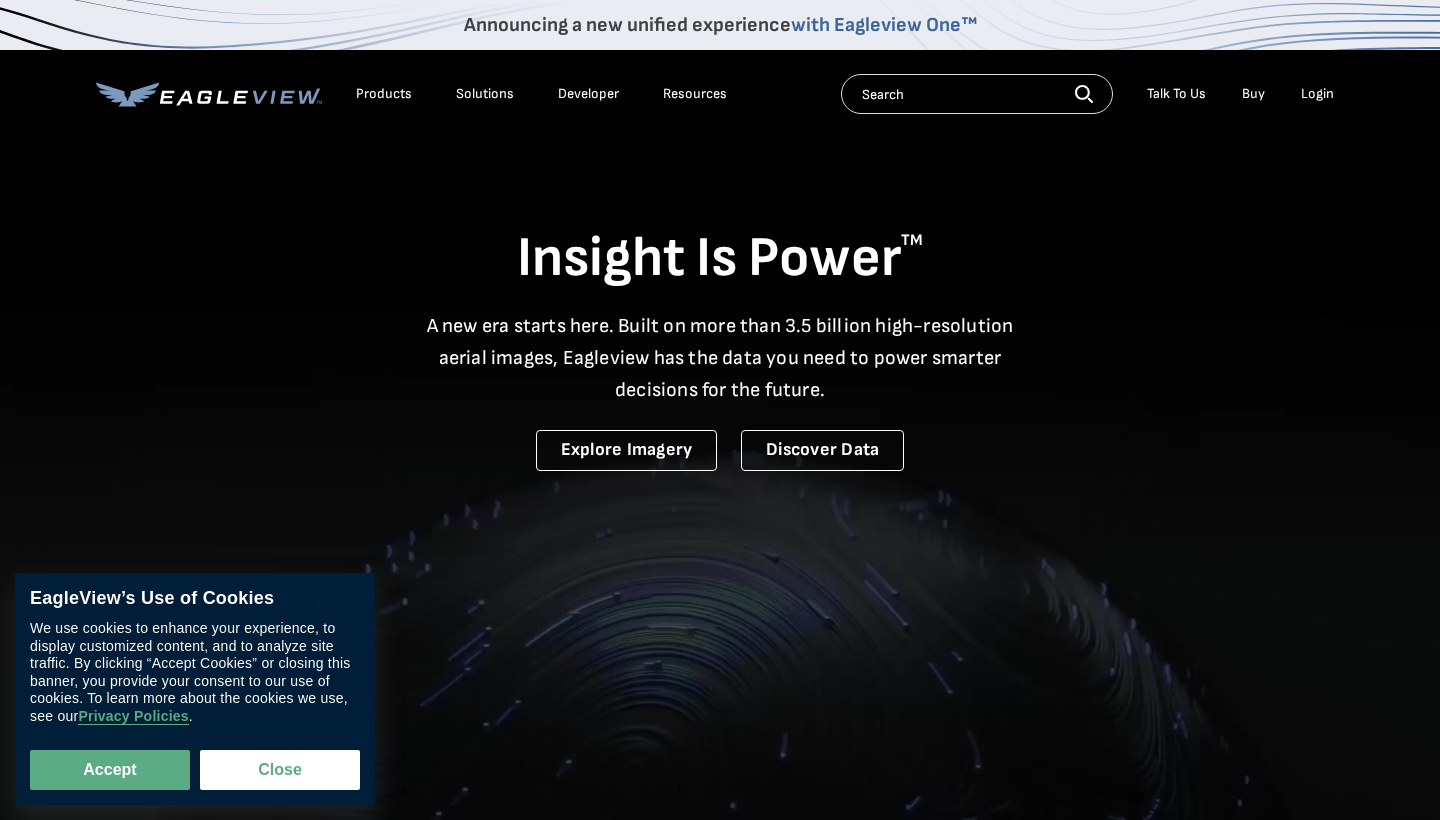 scroll, scrollTop: 0, scrollLeft: 0, axis: both 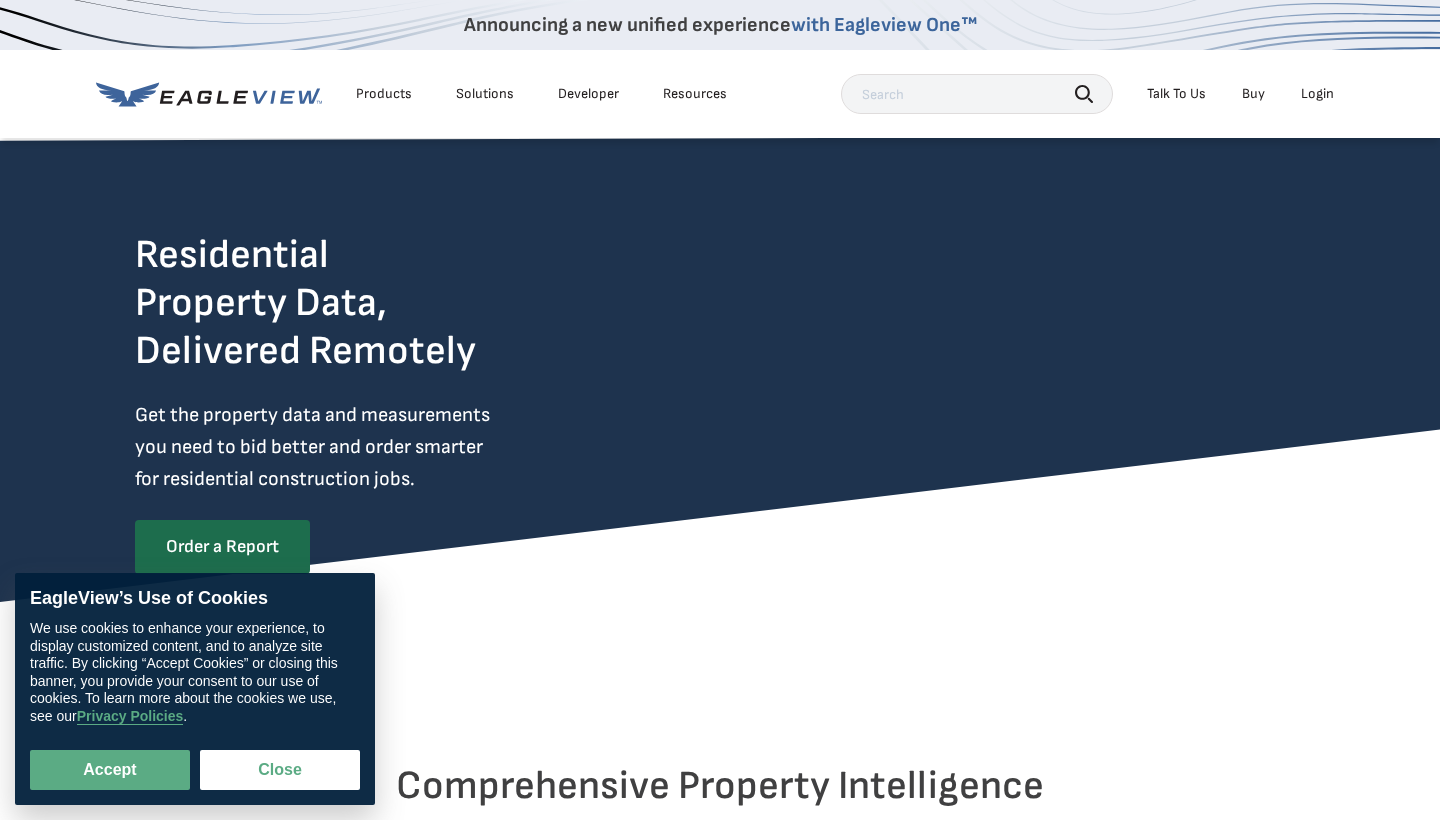 click on "Login" at bounding box center [1317, 94] 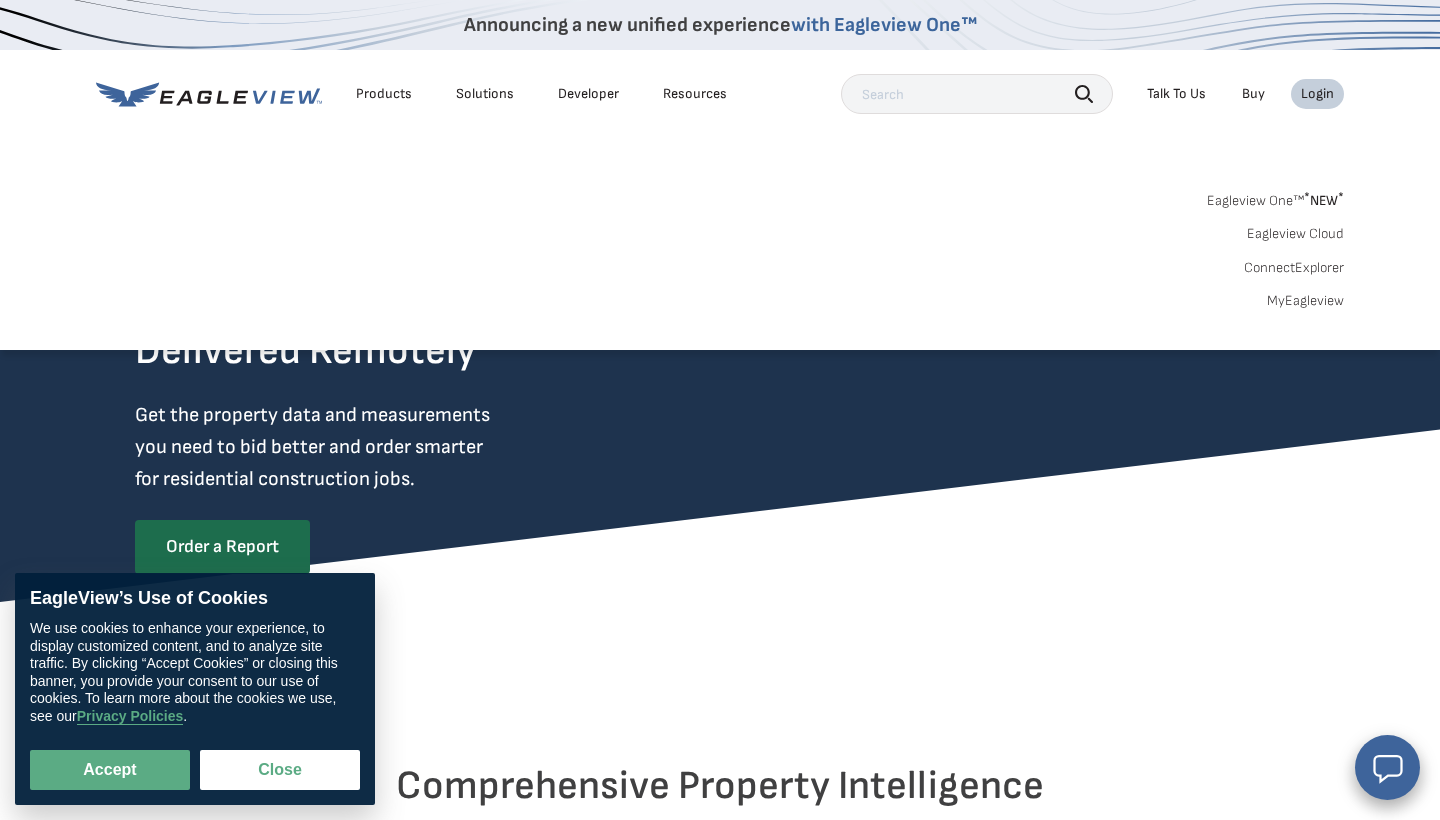 click on "Login" at bounding box center (1317, 94) 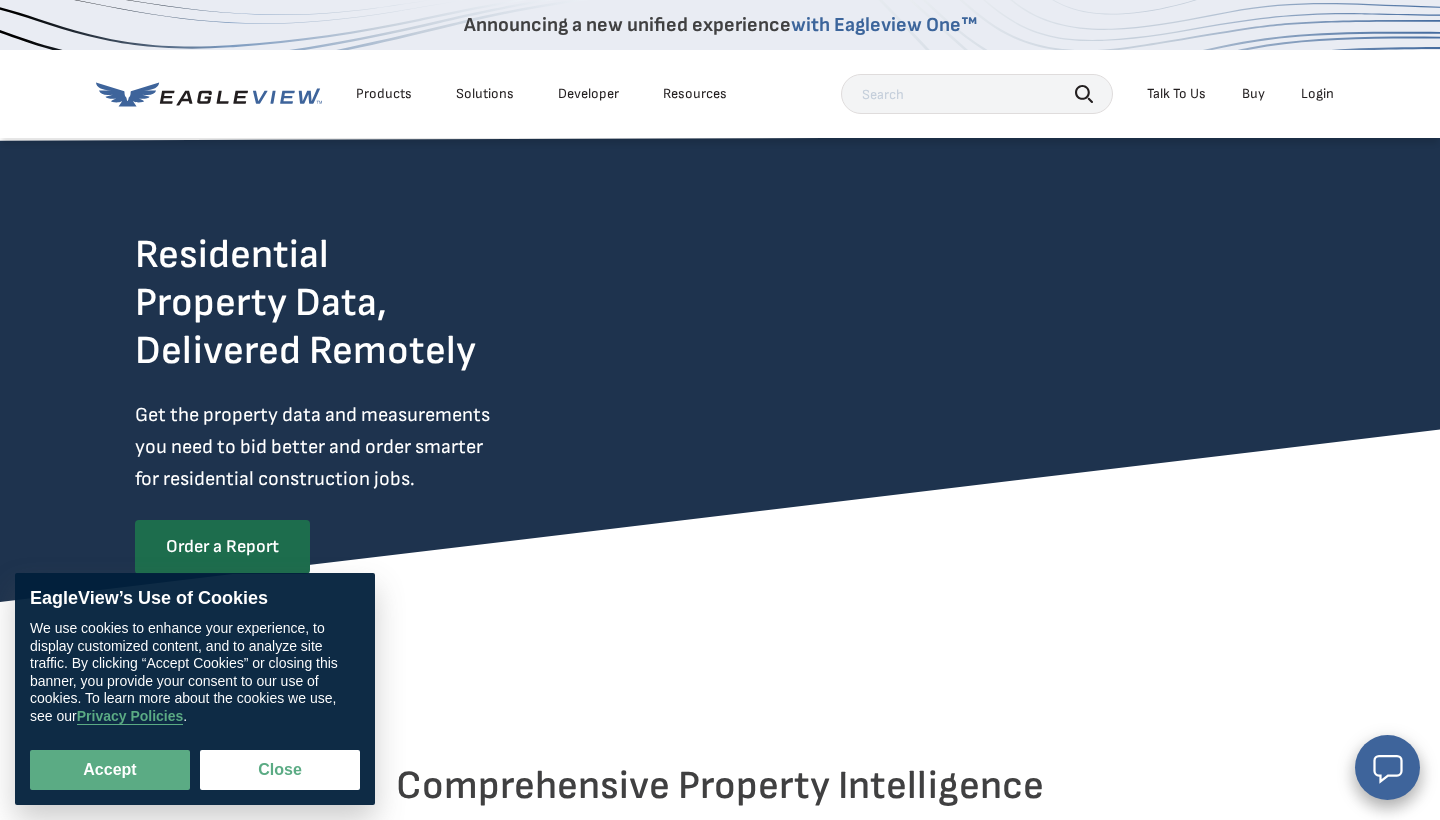 click on "Login" at bounding box center (1317, 94) 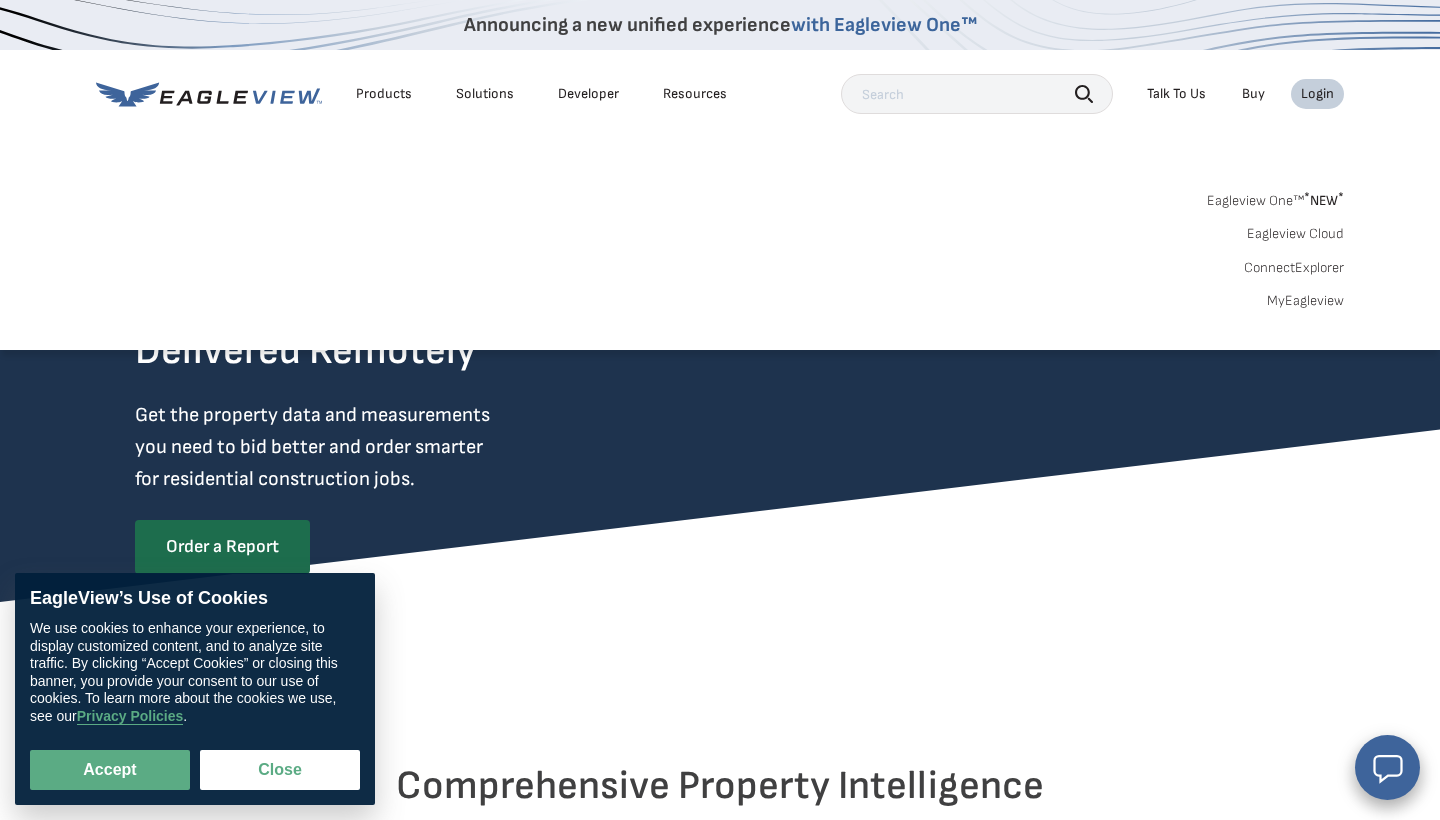 click on "MyEagleview" at bounding box center (1305, 301) 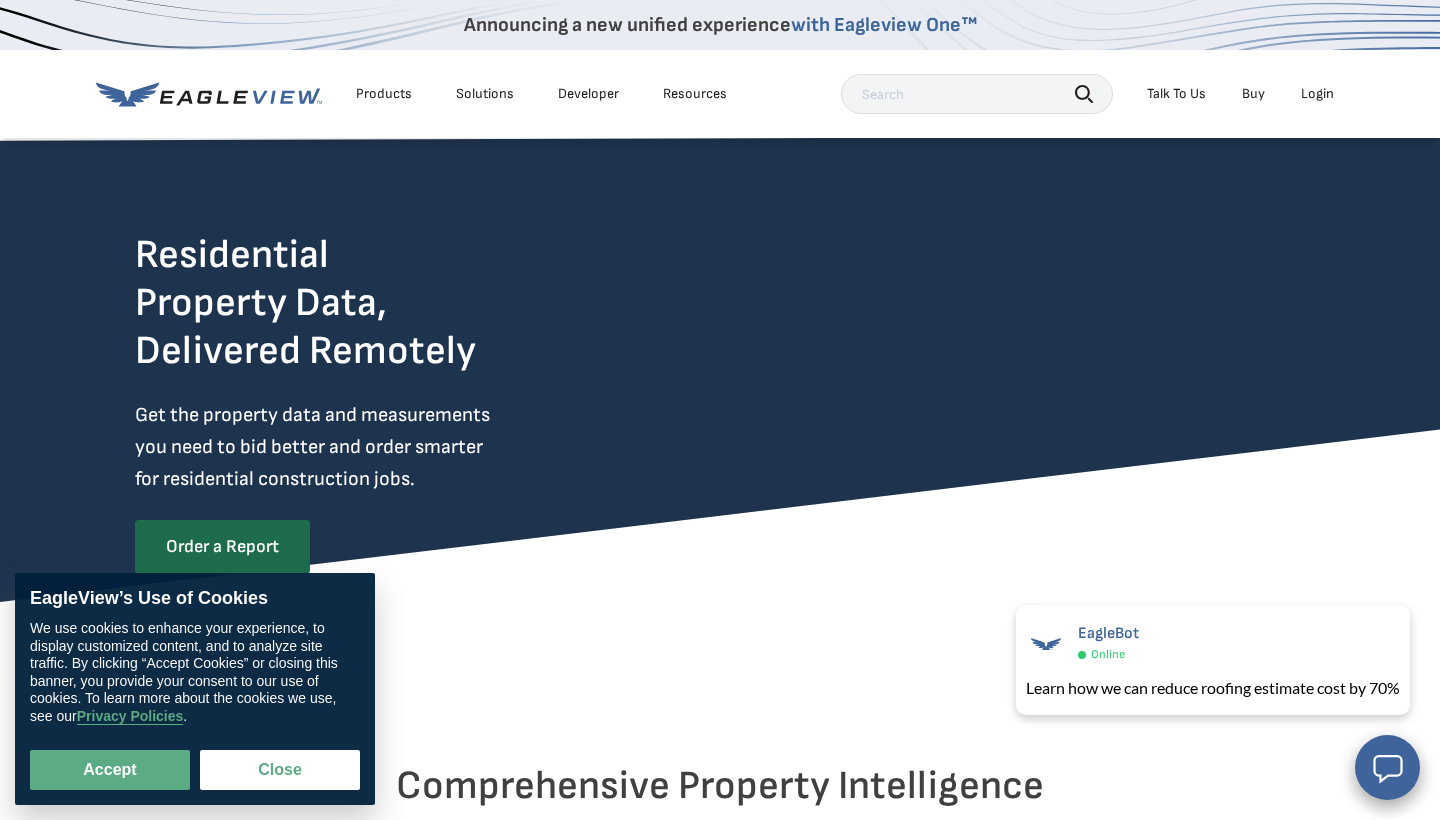click on "Login" at bounding box center [1317, 94] 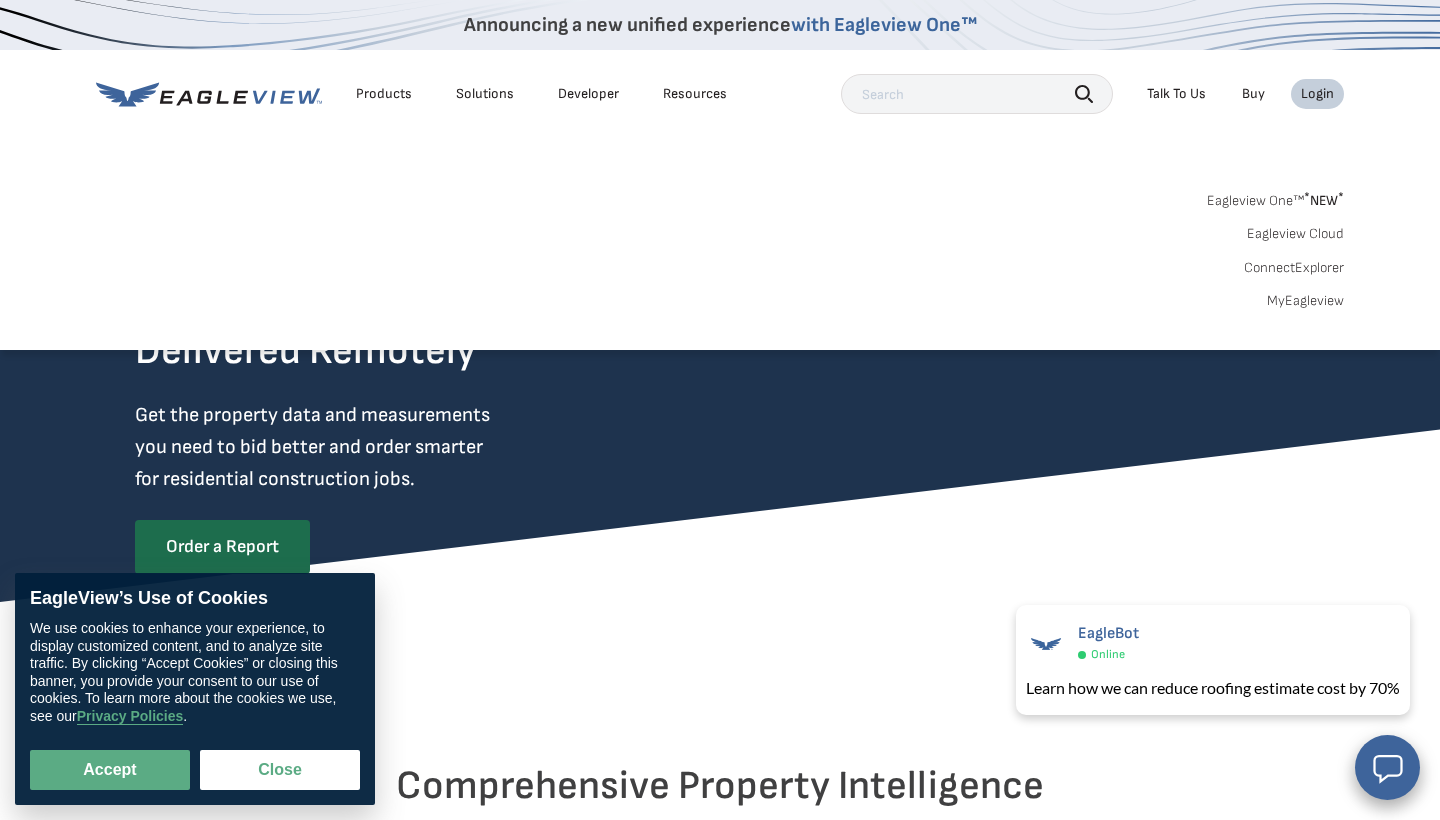 click on "Login" at bounding box center [1317, 94] 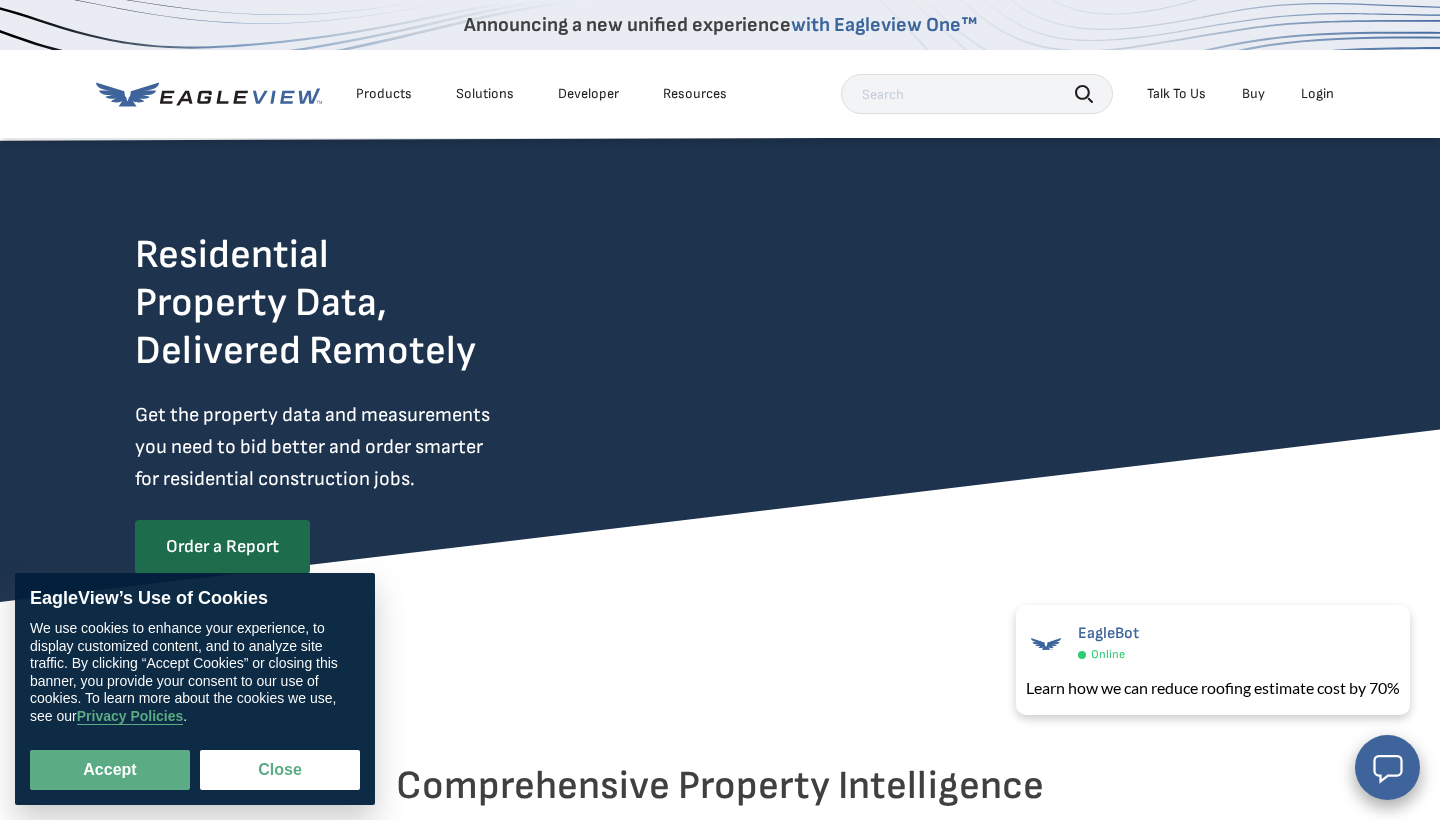 click on "Login" at bounding box center [1317, 94] 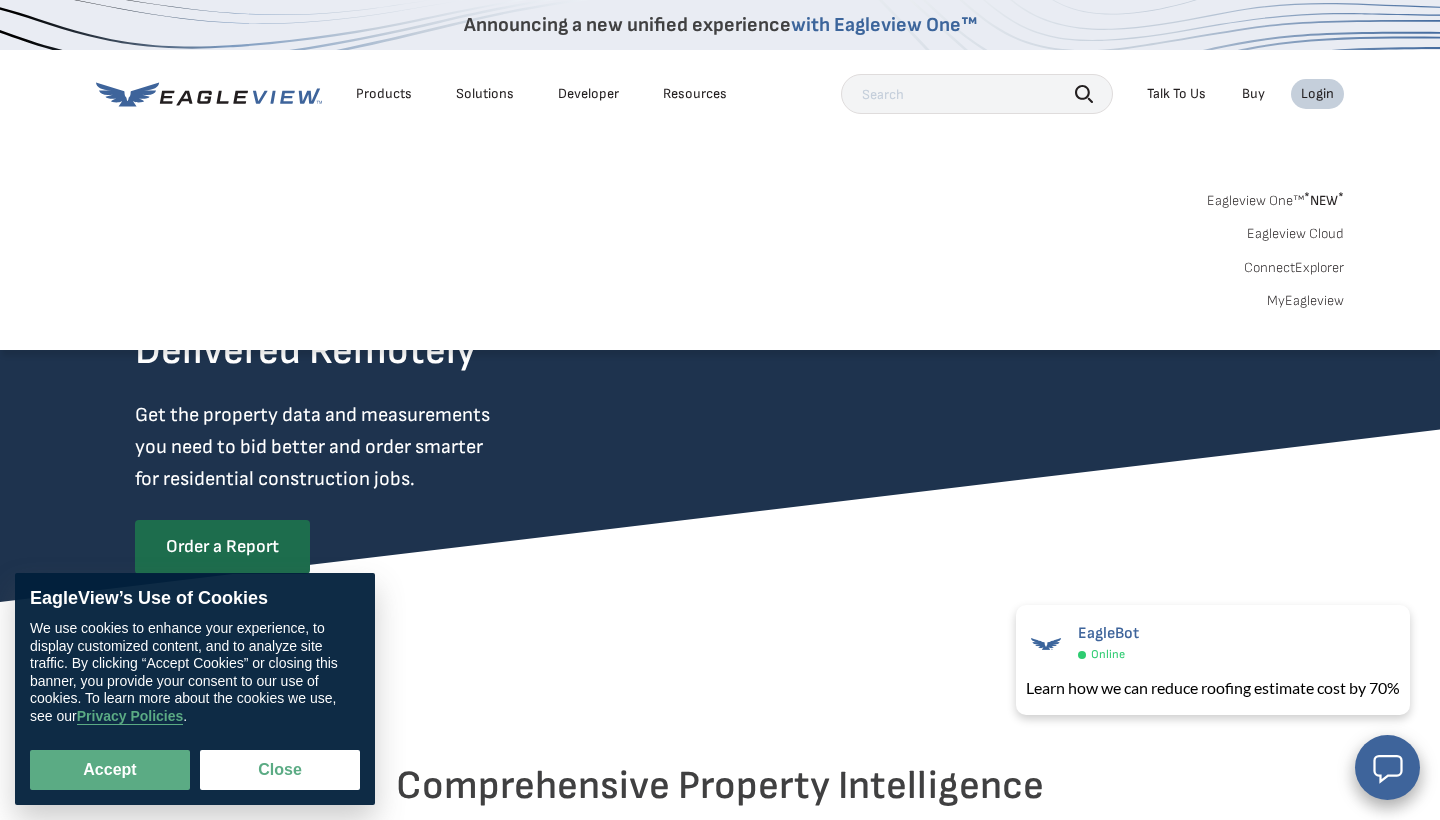 click on "MyEagleview" at bounding box center (1305, 301) 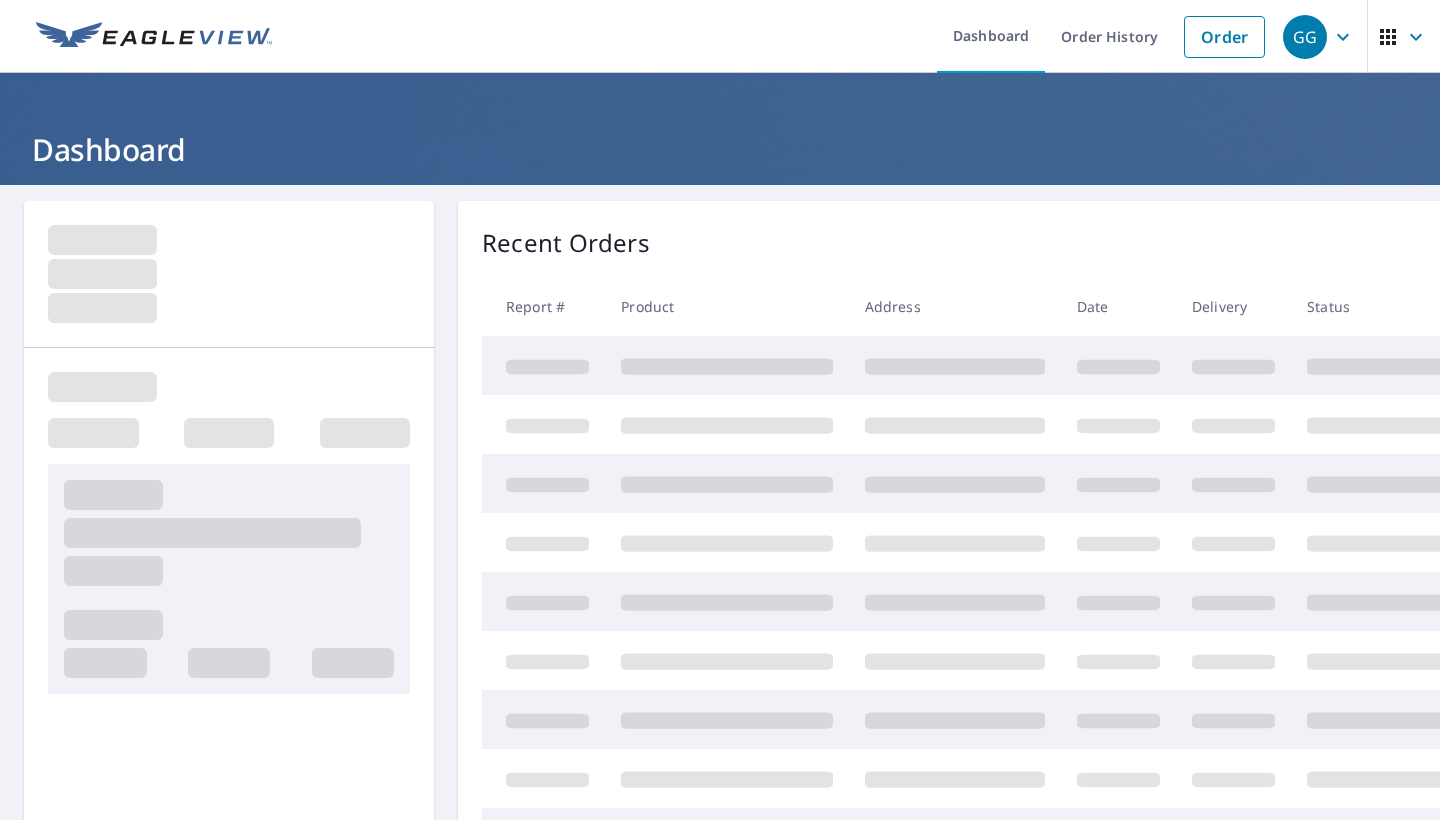 scroll, scrollTop: 0, scrollLeft: 0, axis: both 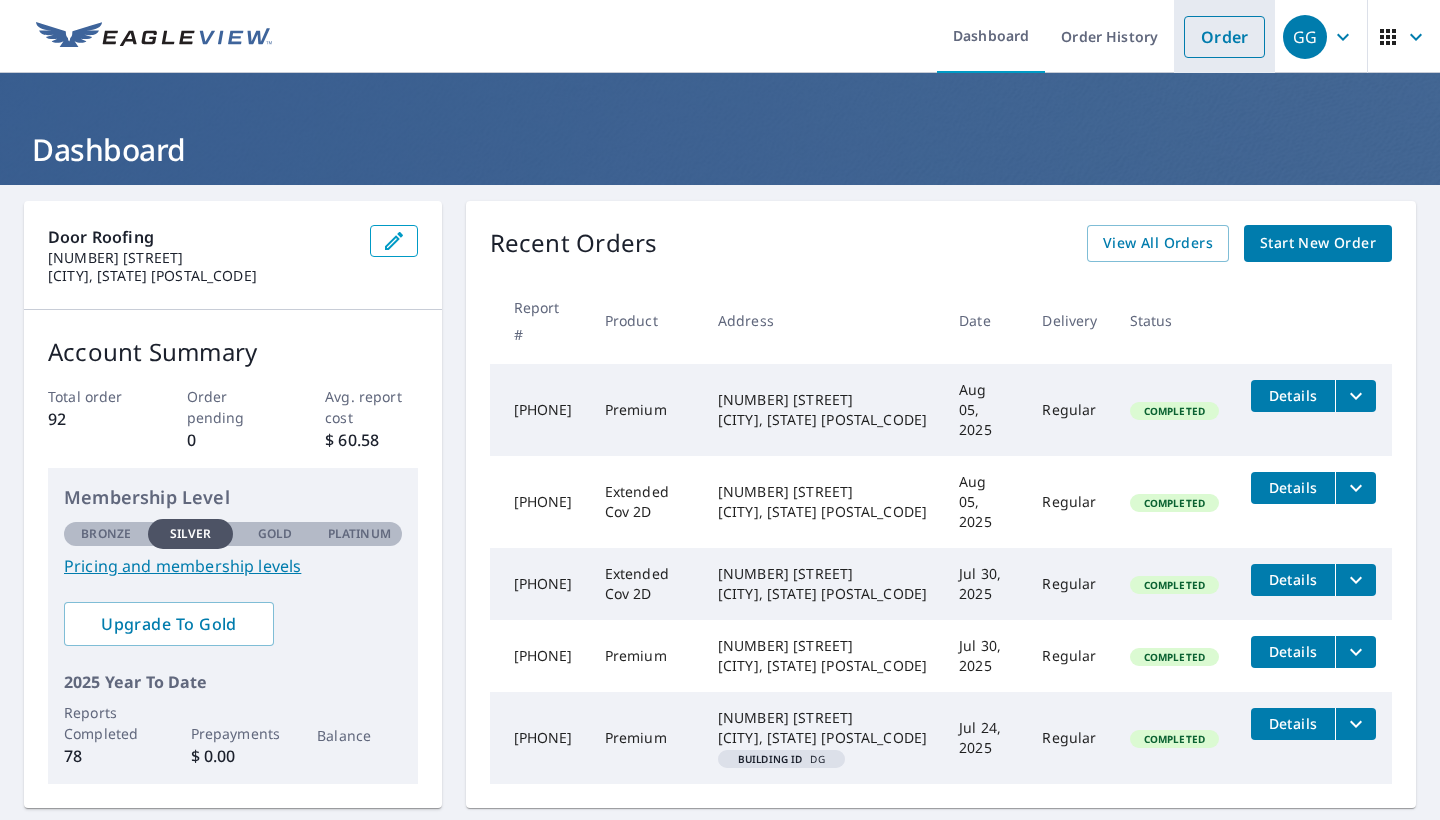 click on "Order" at bounding box center (1224, 37) 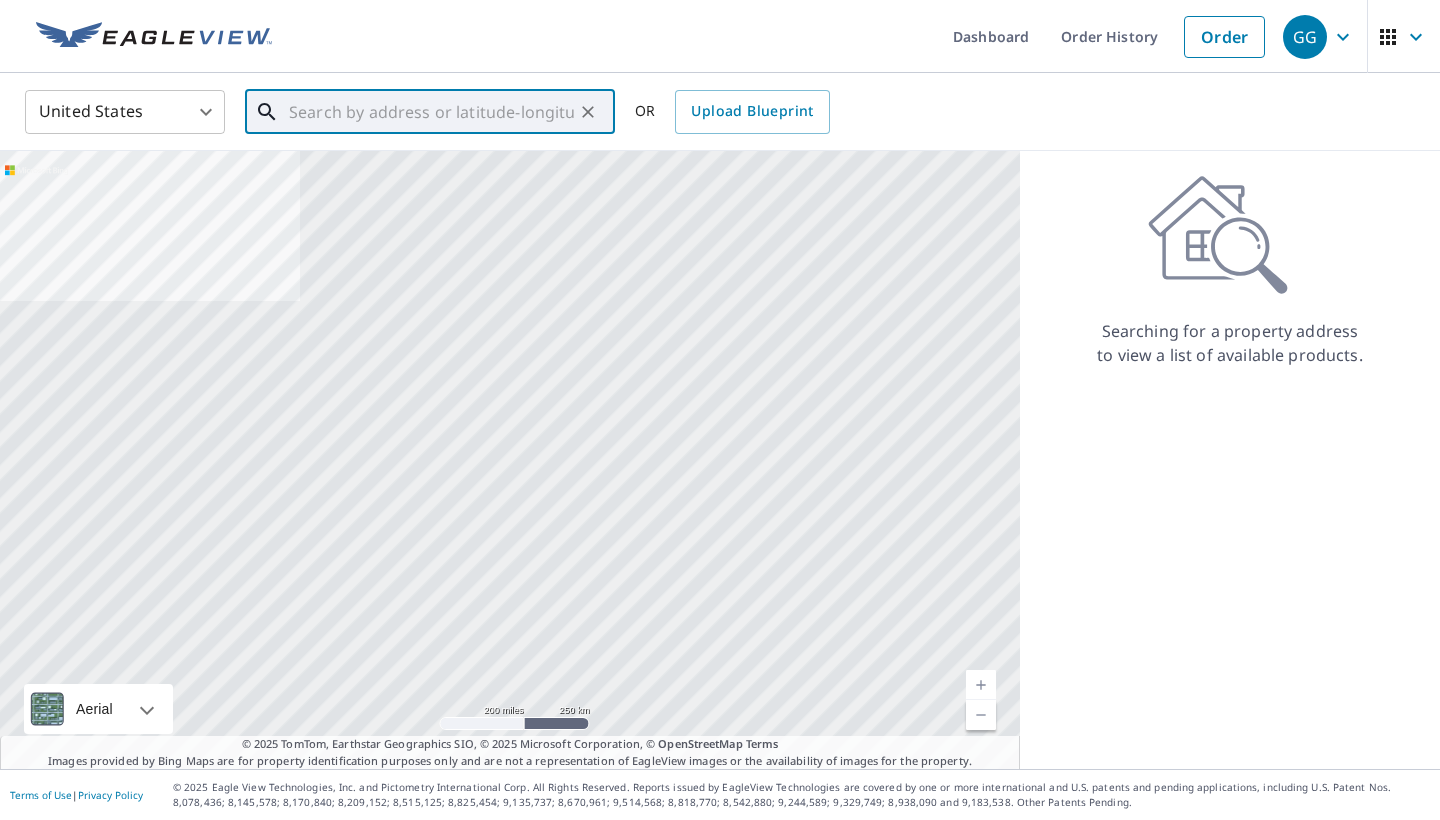 click at bounding box center (431, 112) 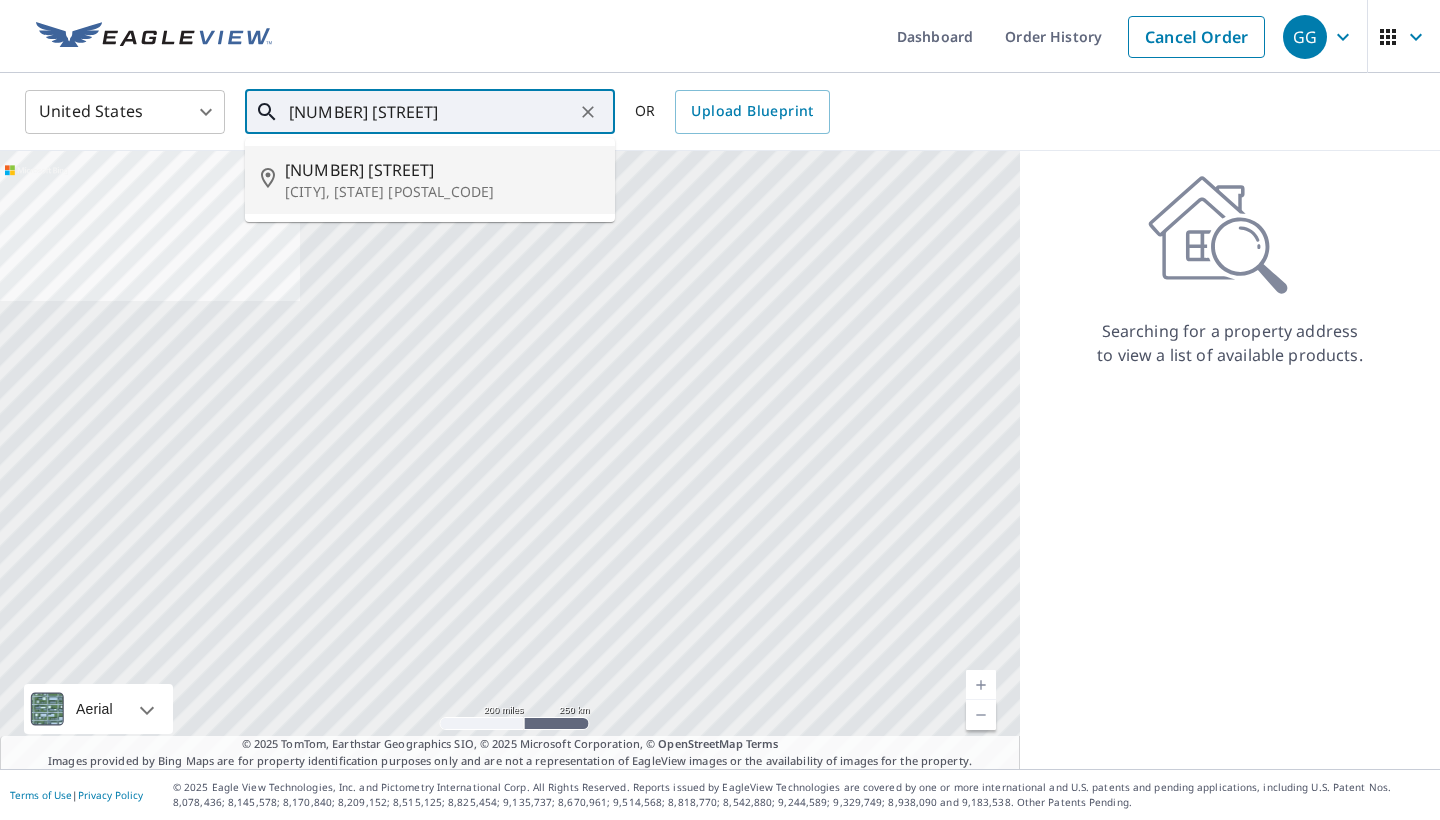 click on "3655 Peninsula Players Rd" at bounding box center [442, 170] 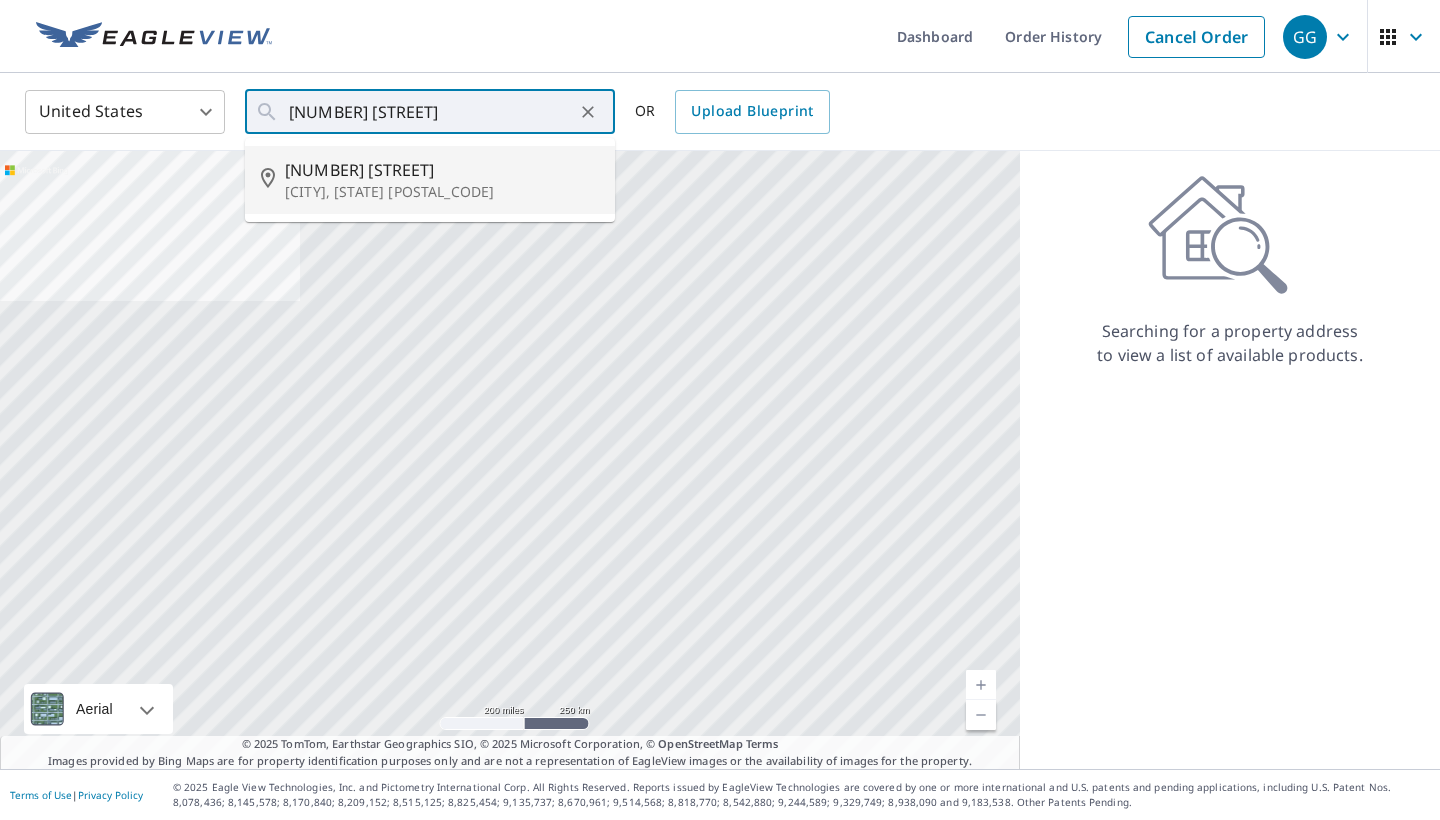 type on "3655 Peninsula Players Rd Fish Creek, WI 54212" 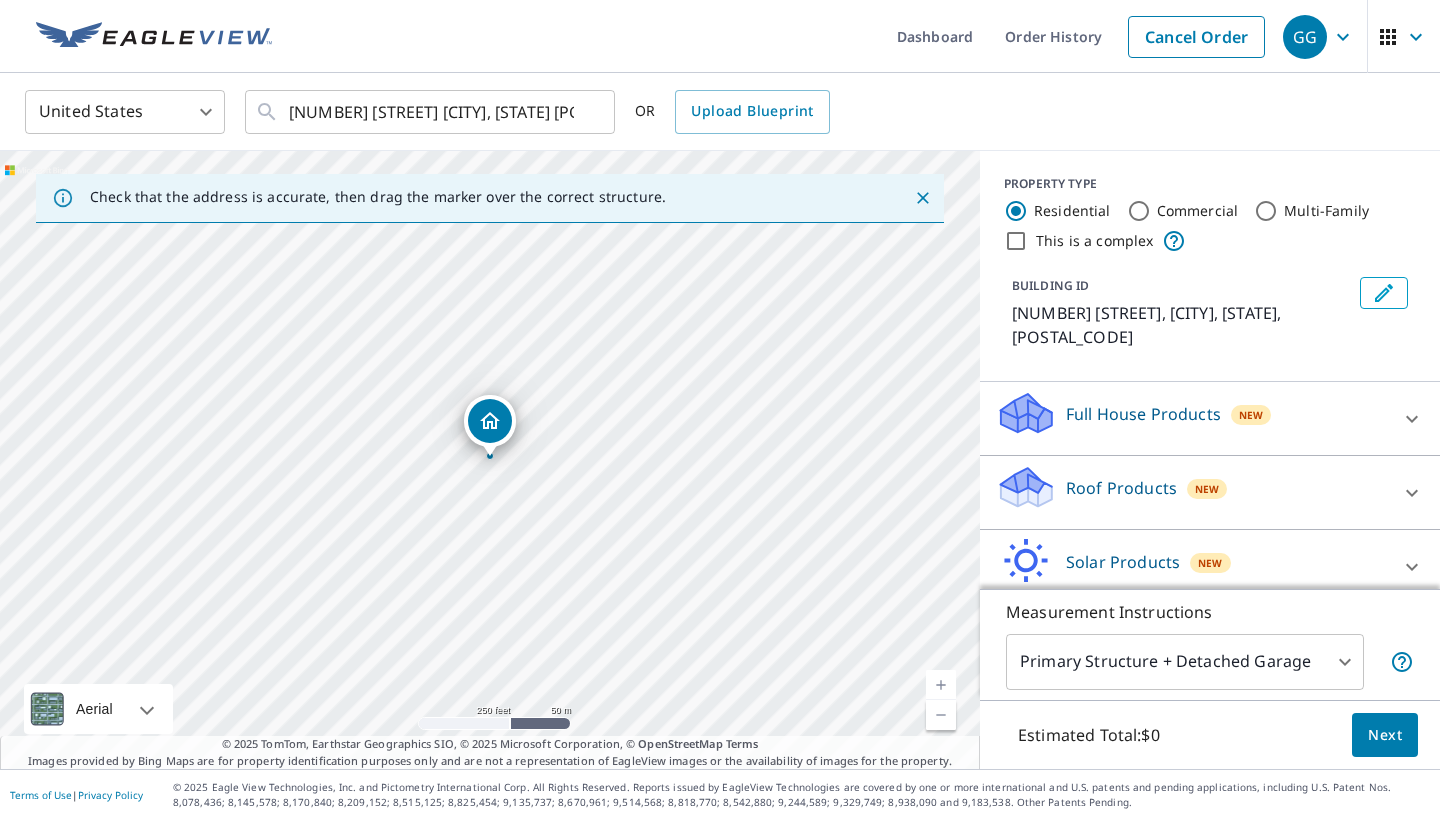 click on "Commercial" at bounding box center (1139, 211) 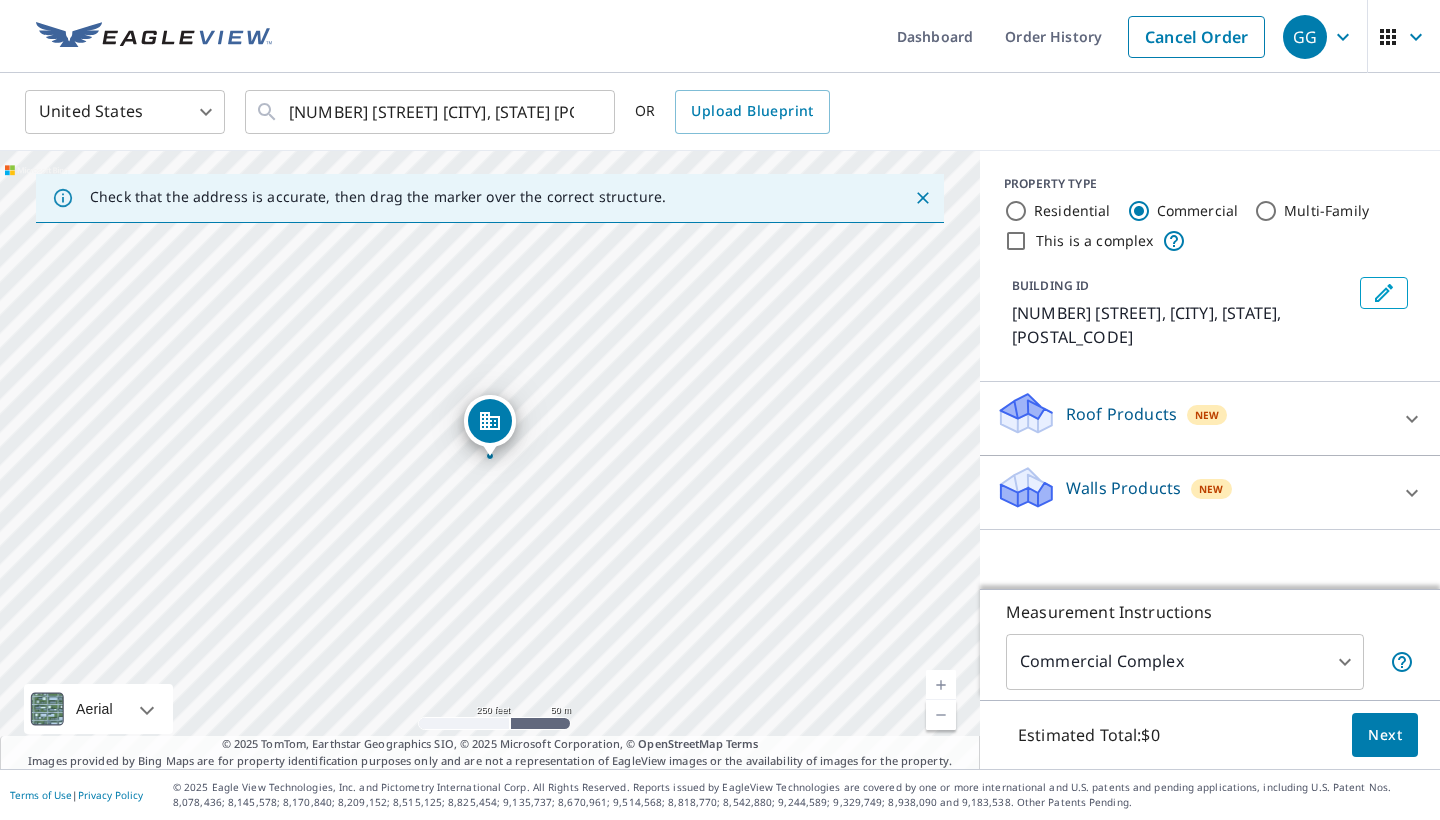 click on "Roof Products" at bounding box center (1121, 414) 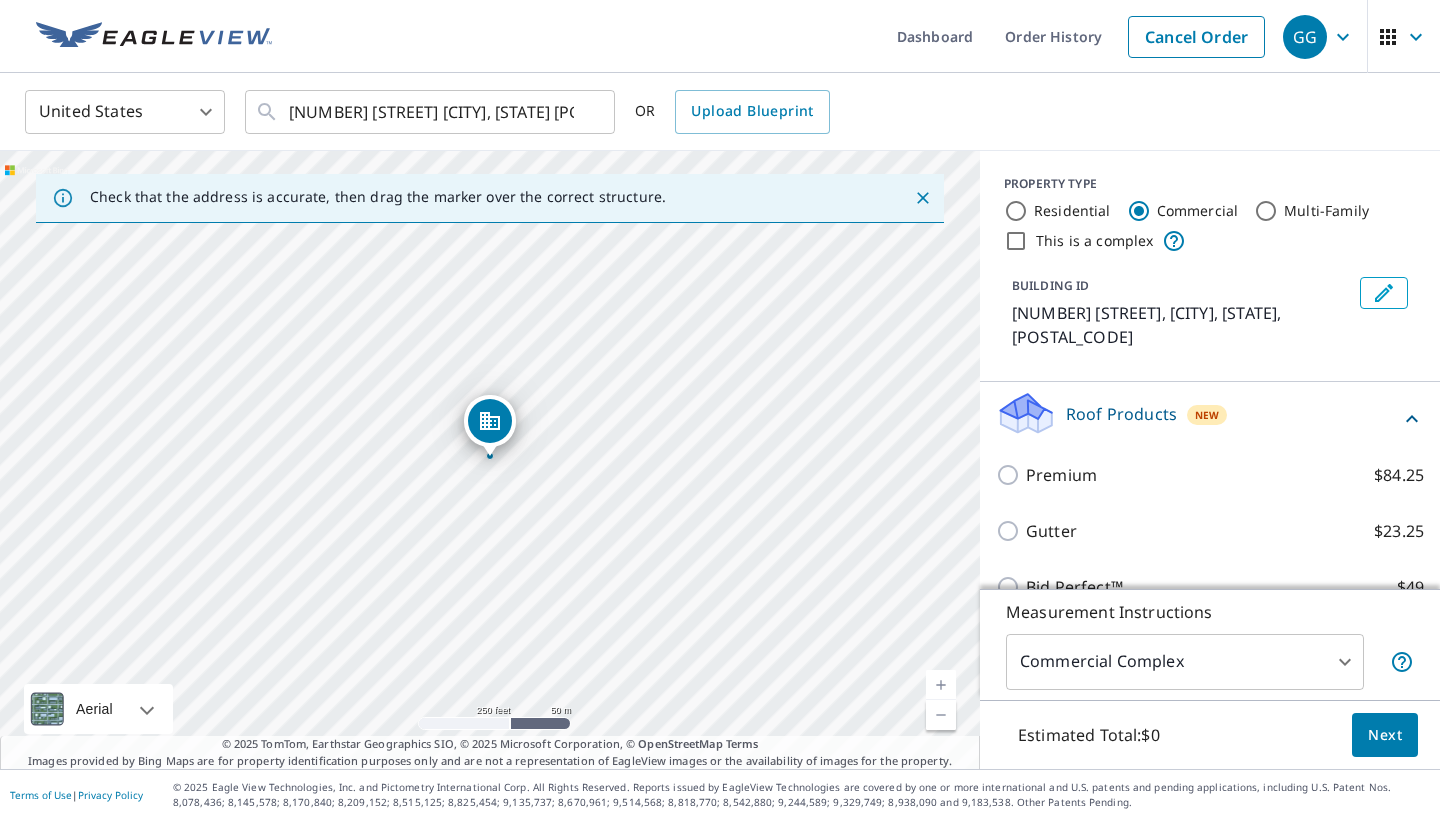 click on "3655 Peninsula Players Rd Fish Creek, WI 54212" at bounding box center [490, 460] 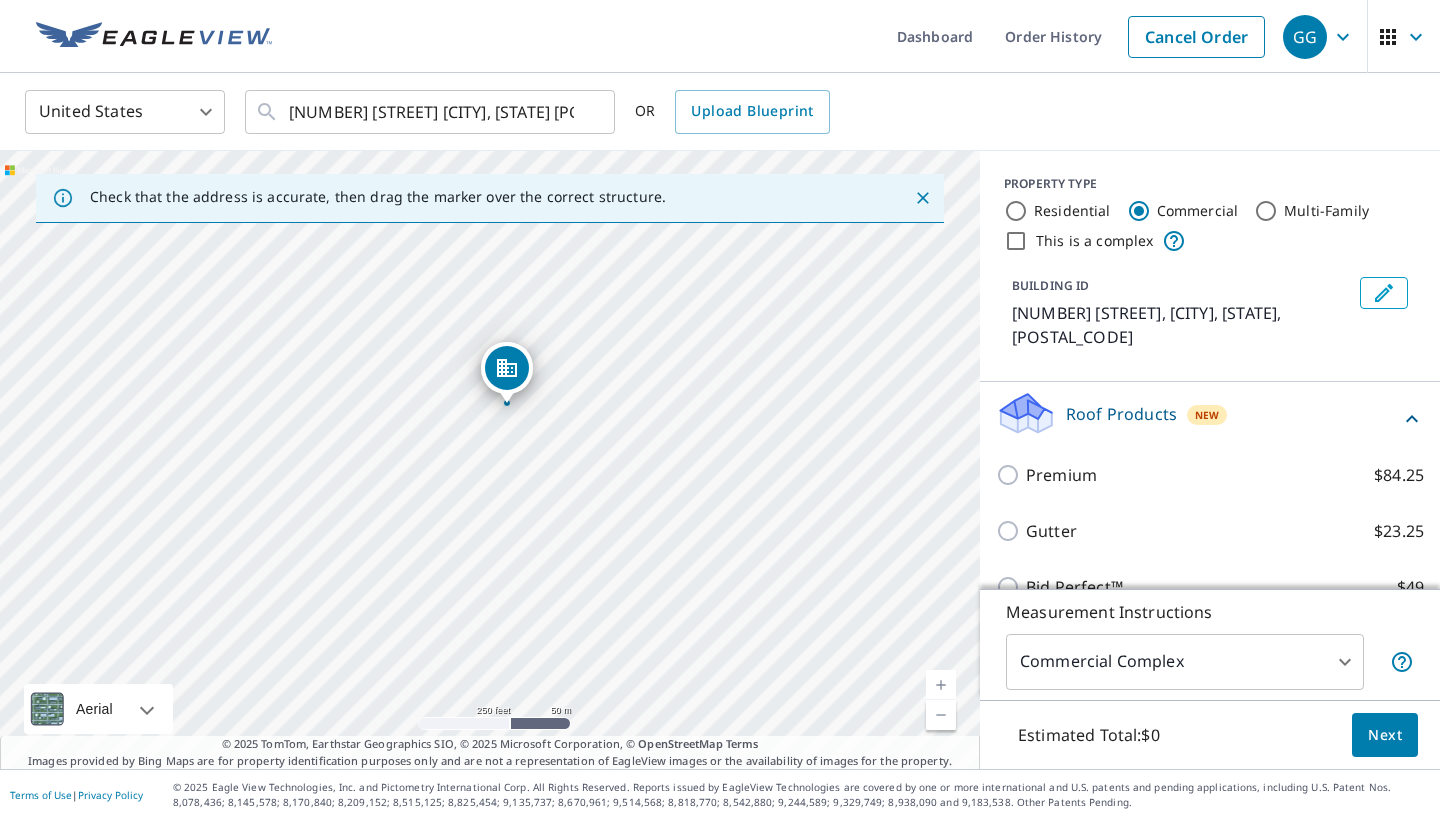 click on "3655 Peninsula Players Rd Fish Creek, WI 54212" at bounding box center (490, 460) 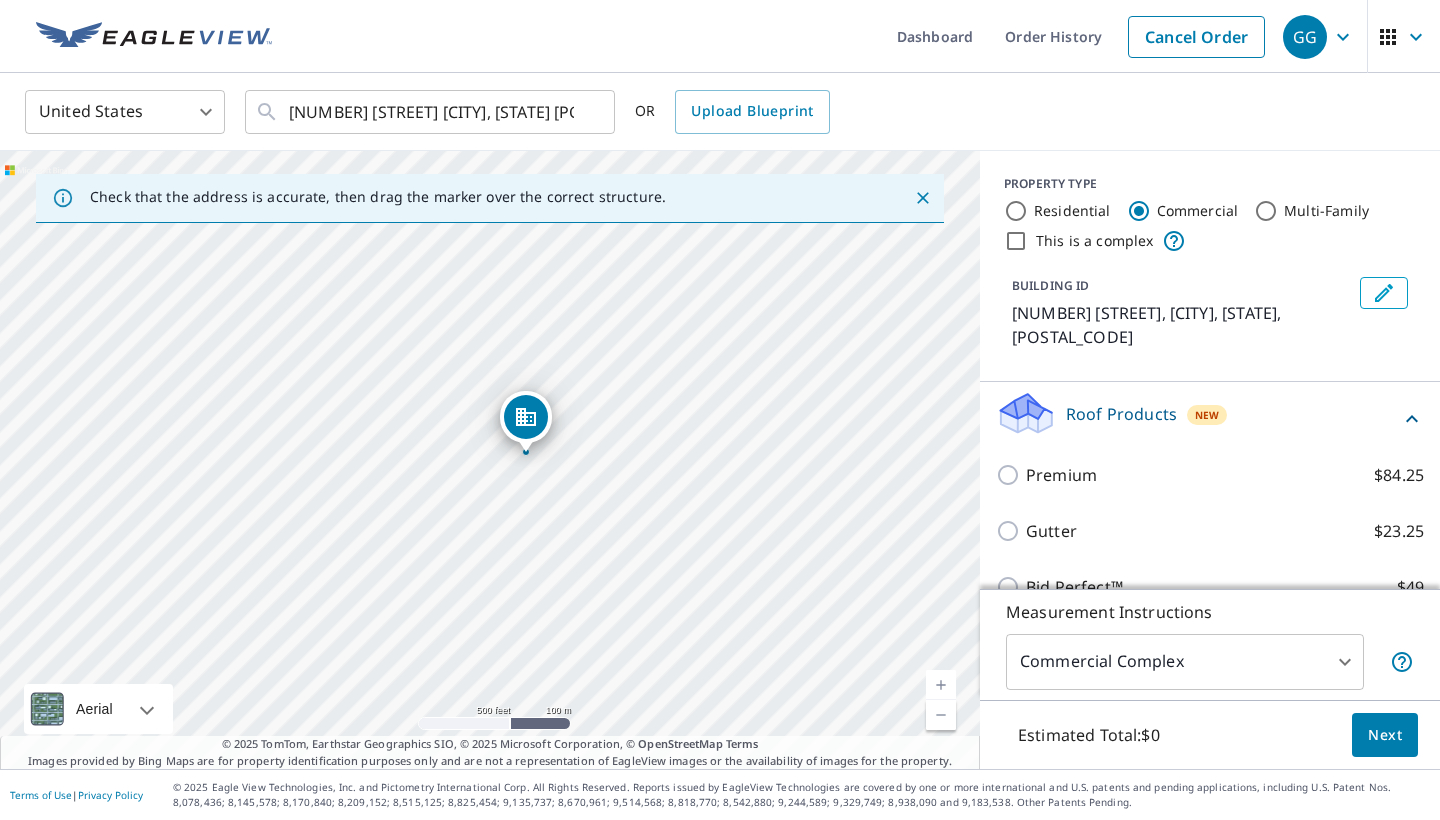 click at bounding box center (941, 715) 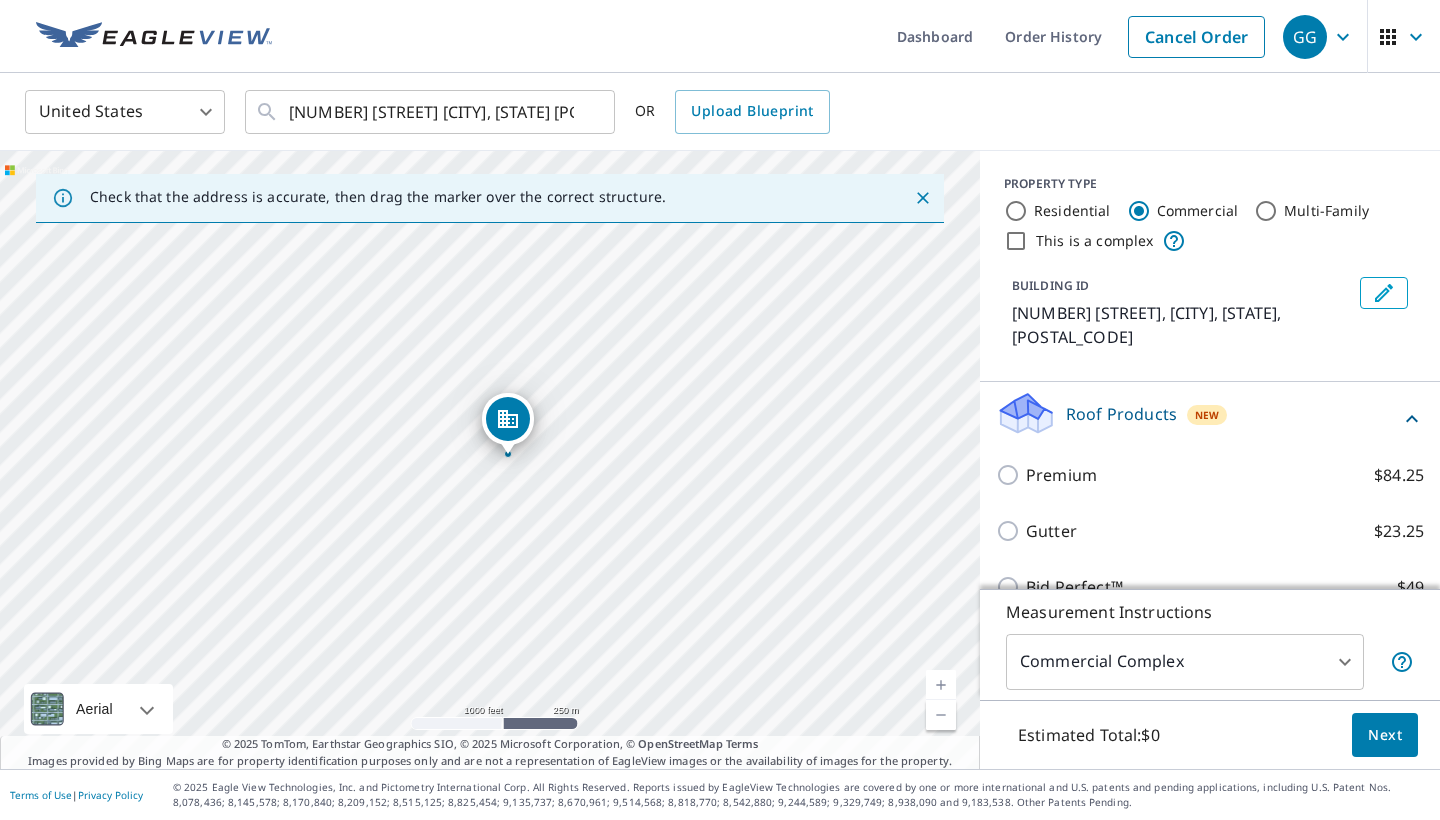 click at bounding box center (941, 685) 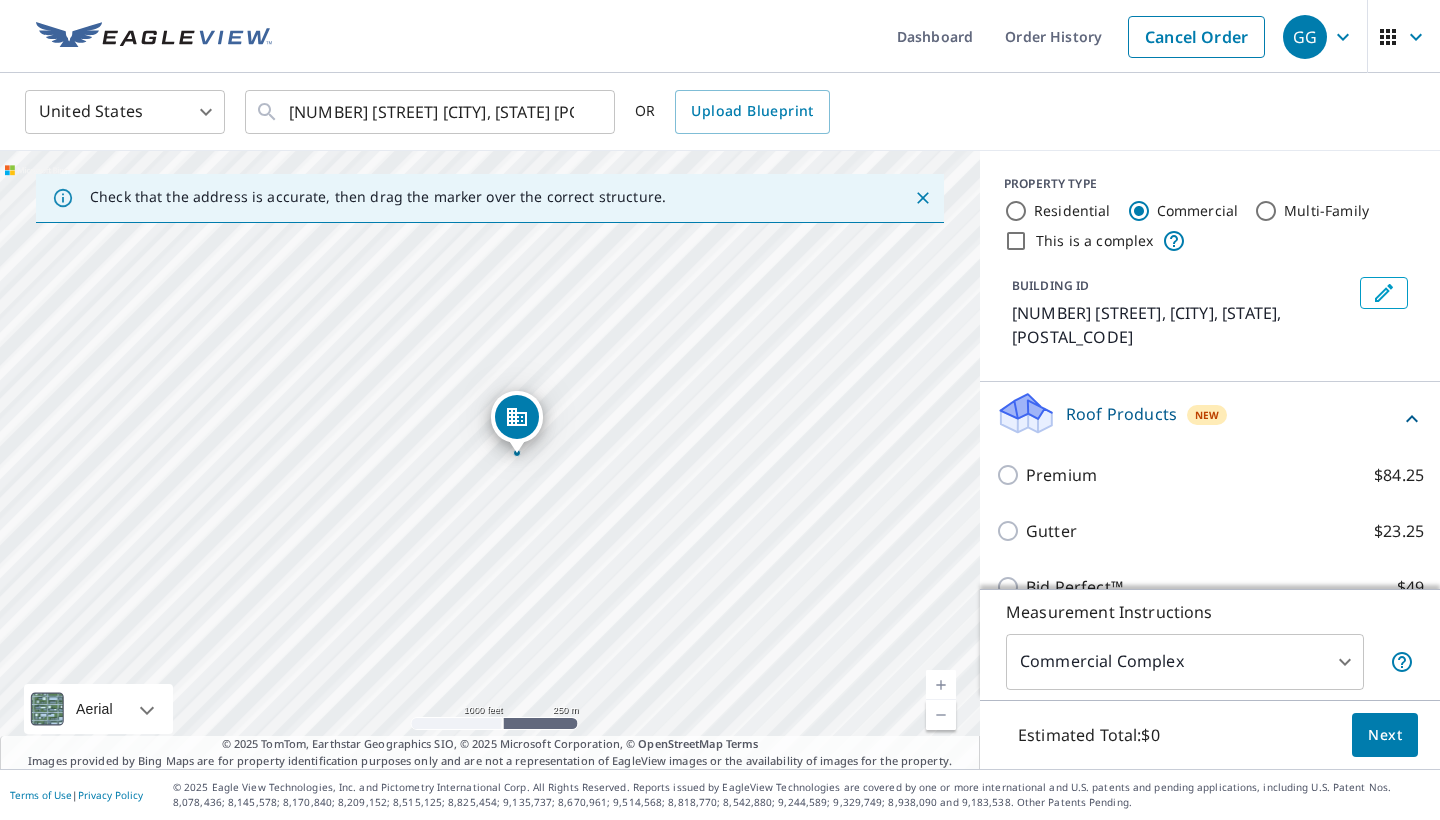 click at bounding box center [941, 685] 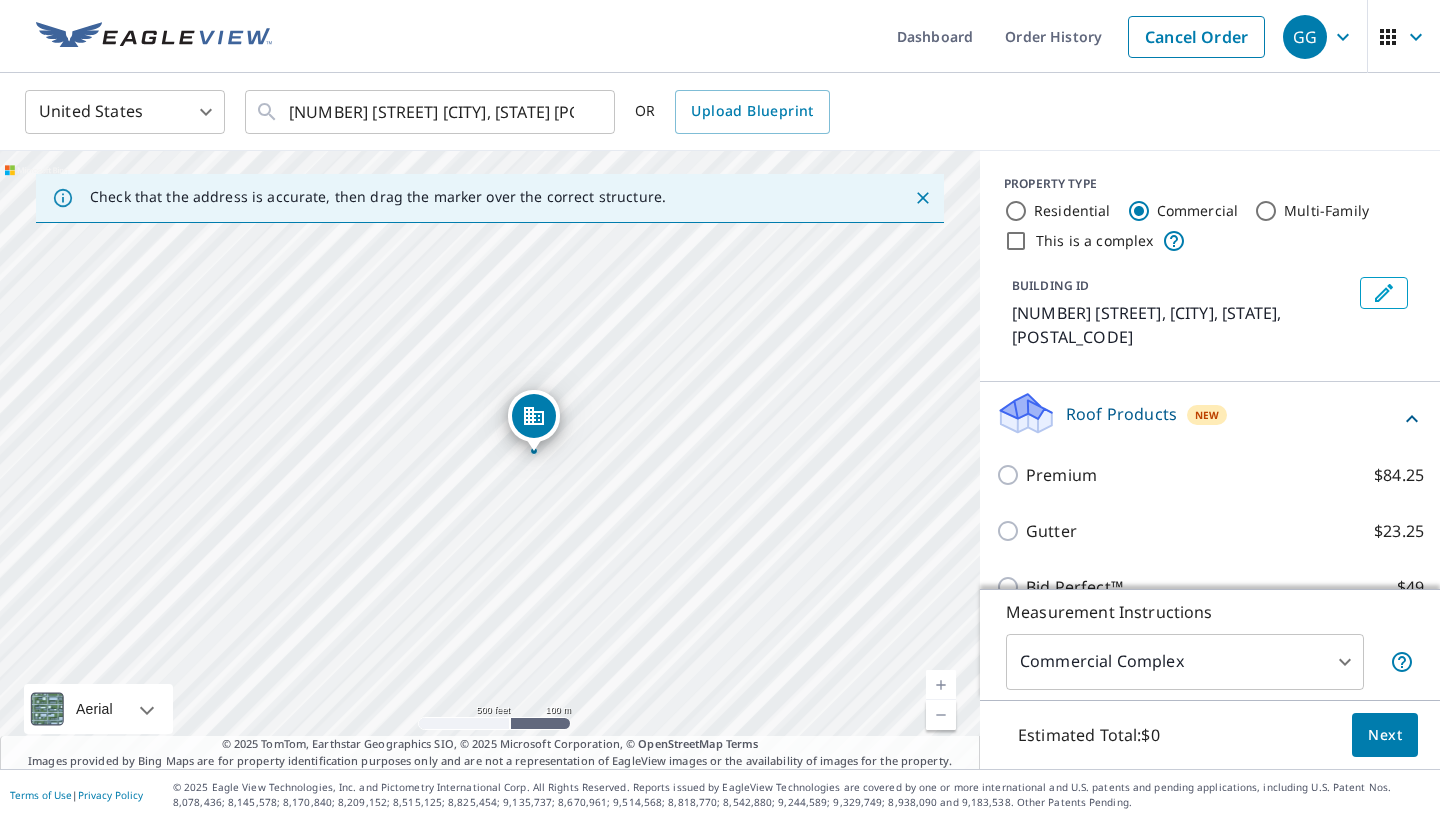 click at bounding box center (941, 685) 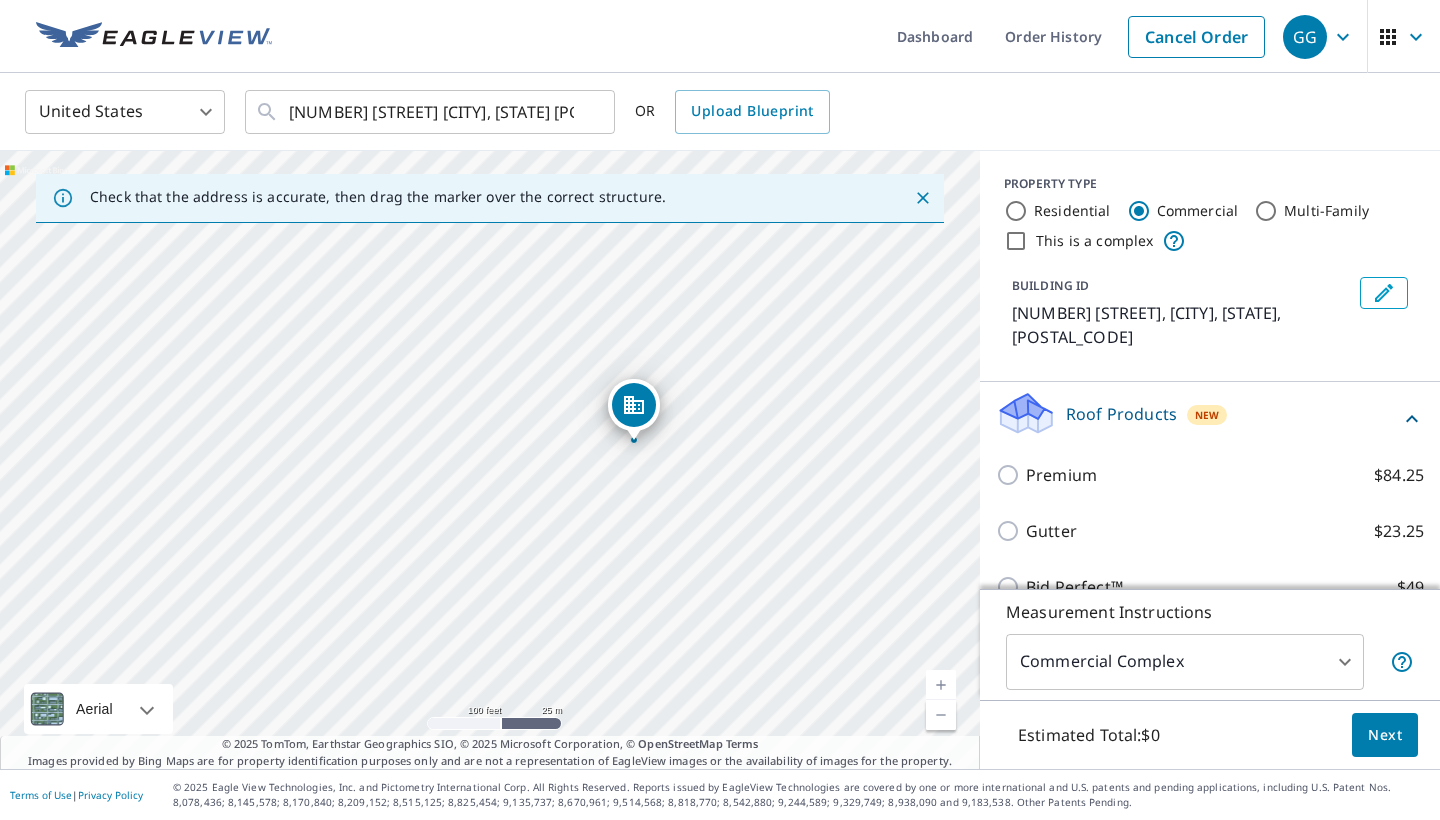 click at bounding box center [941, 715] 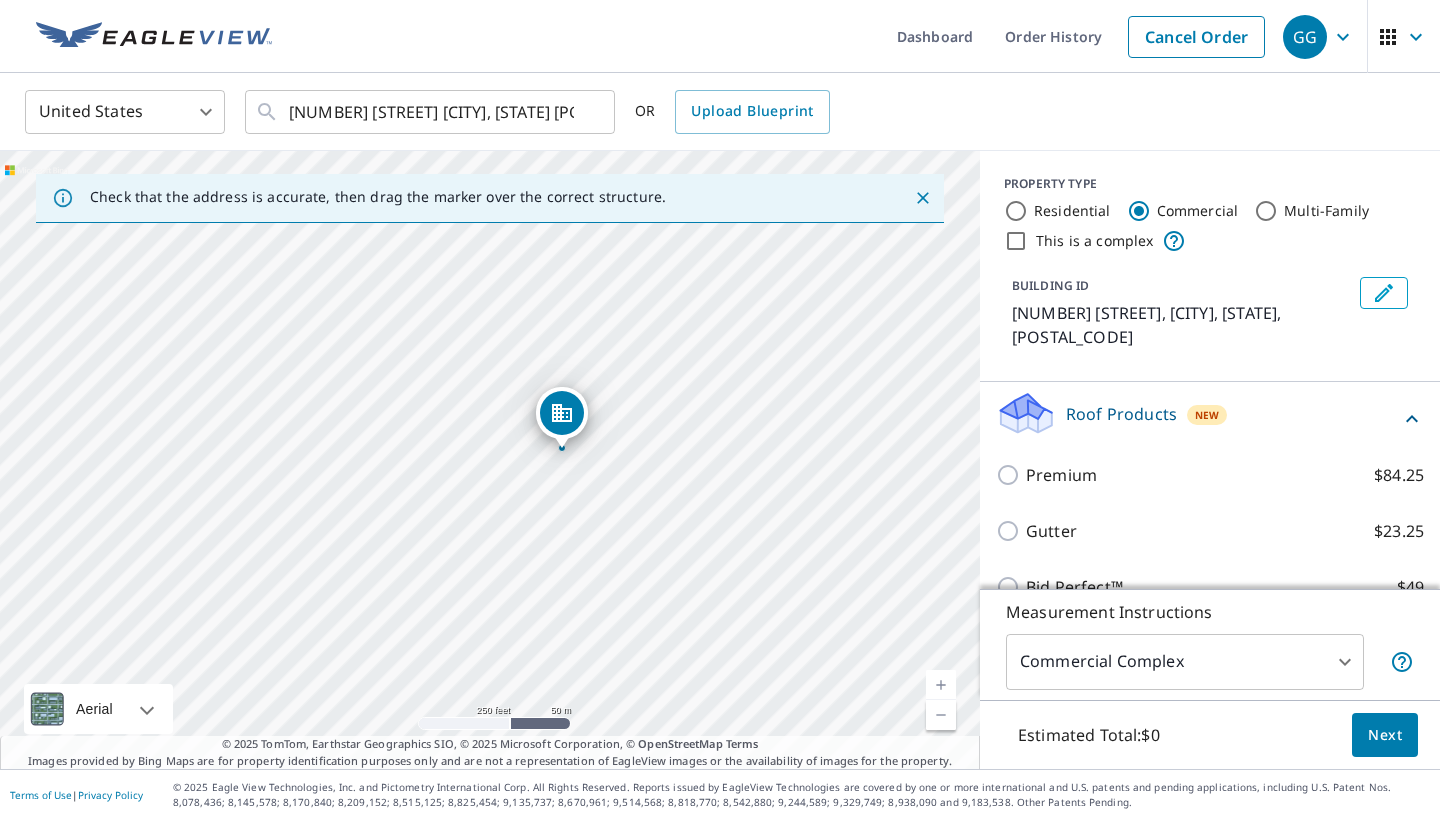 click at bounding box center (941, 685) 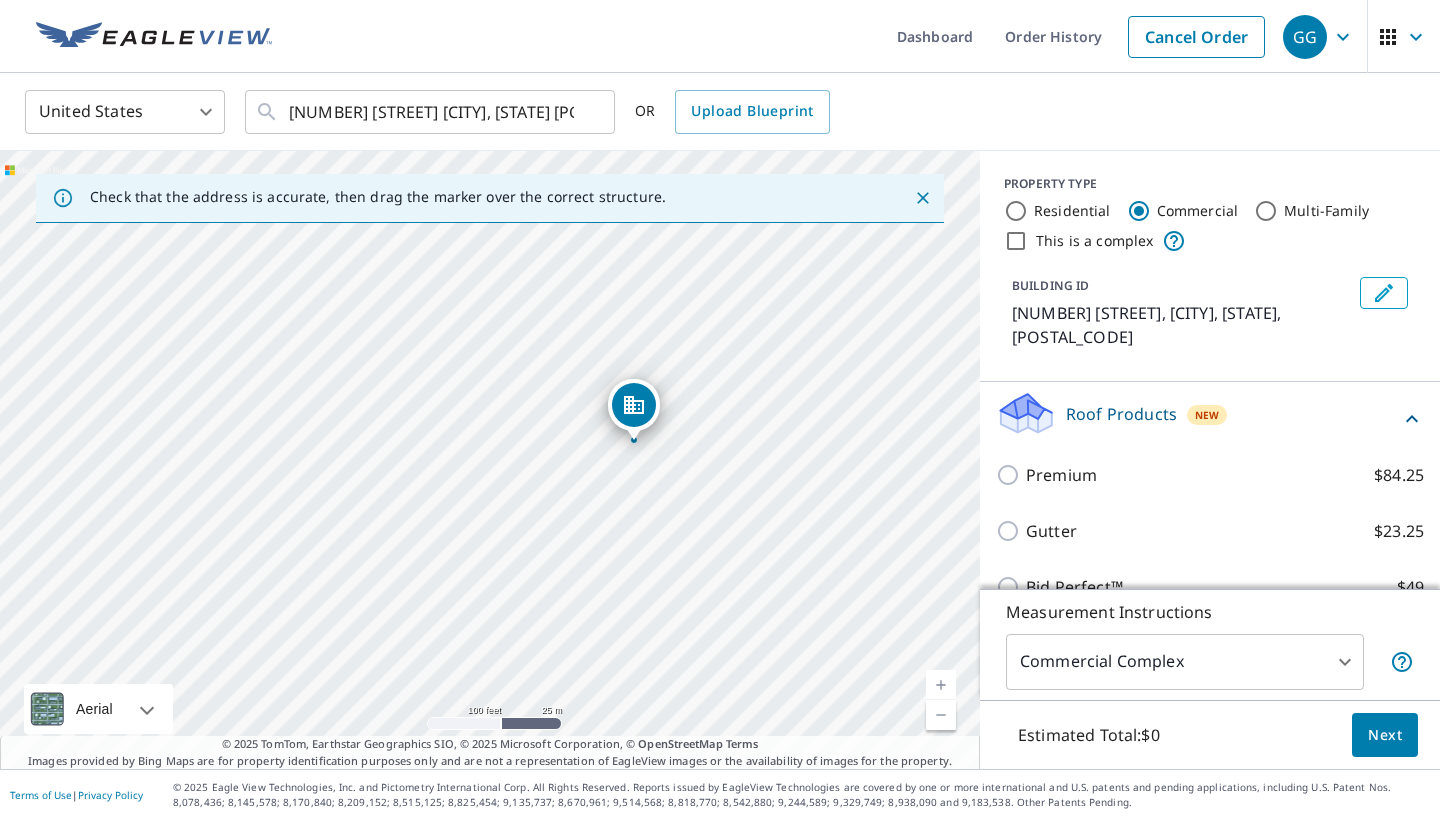 click at bounding box center [941, 685] 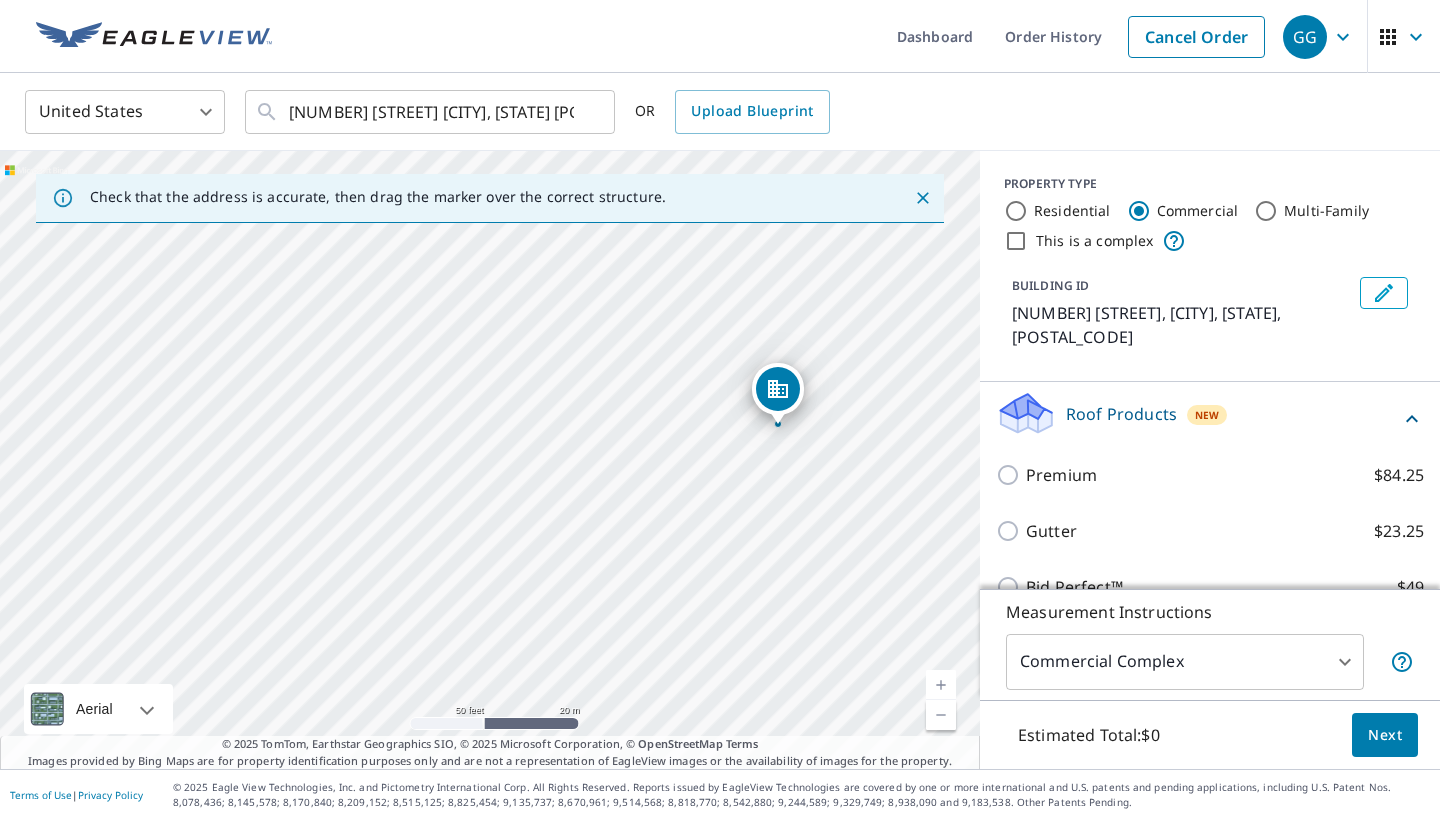 click on "3655 Peninsula Players Rd Fish Creek, WI 54212" at bounding box center [490, 460] 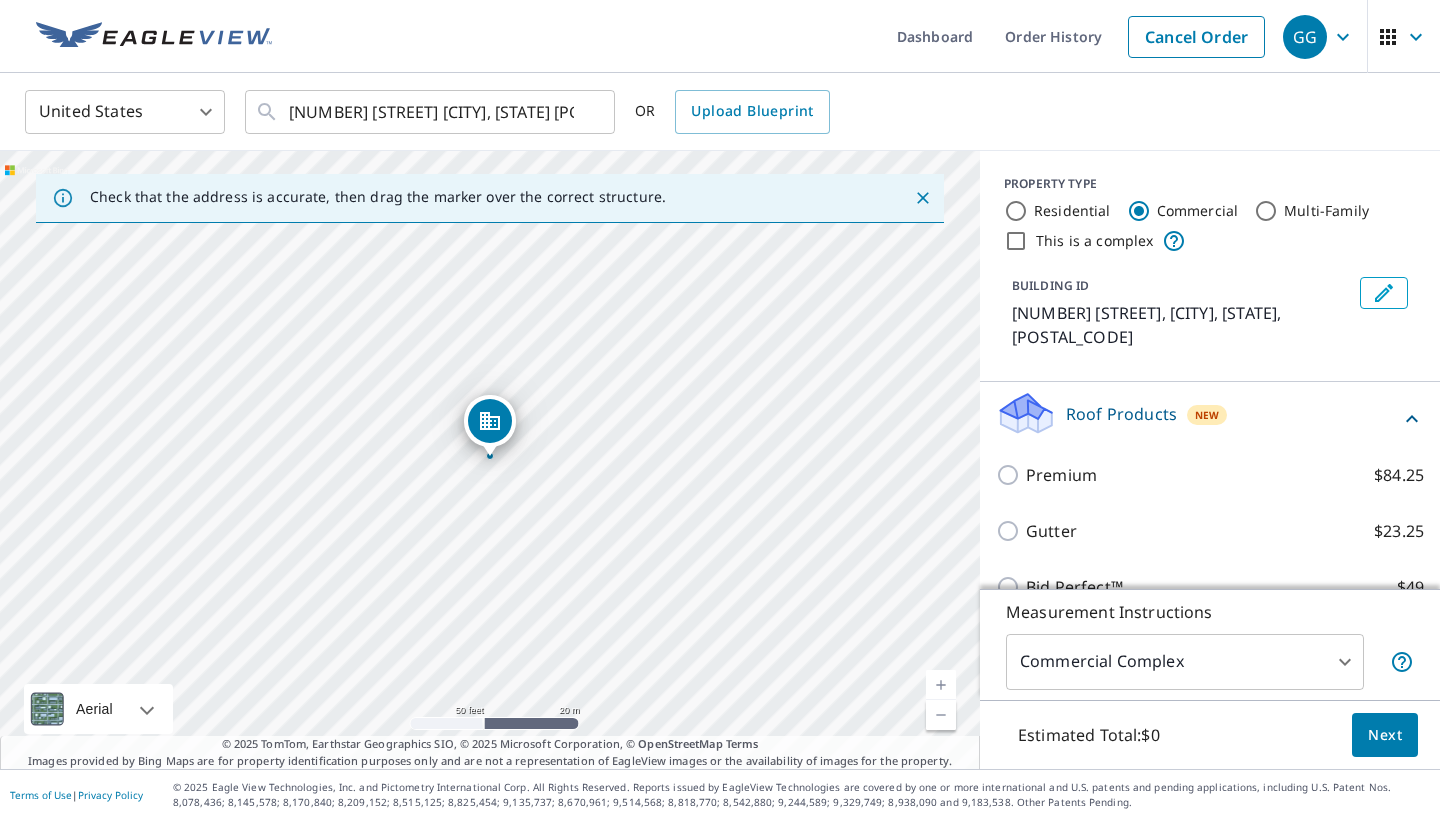 click 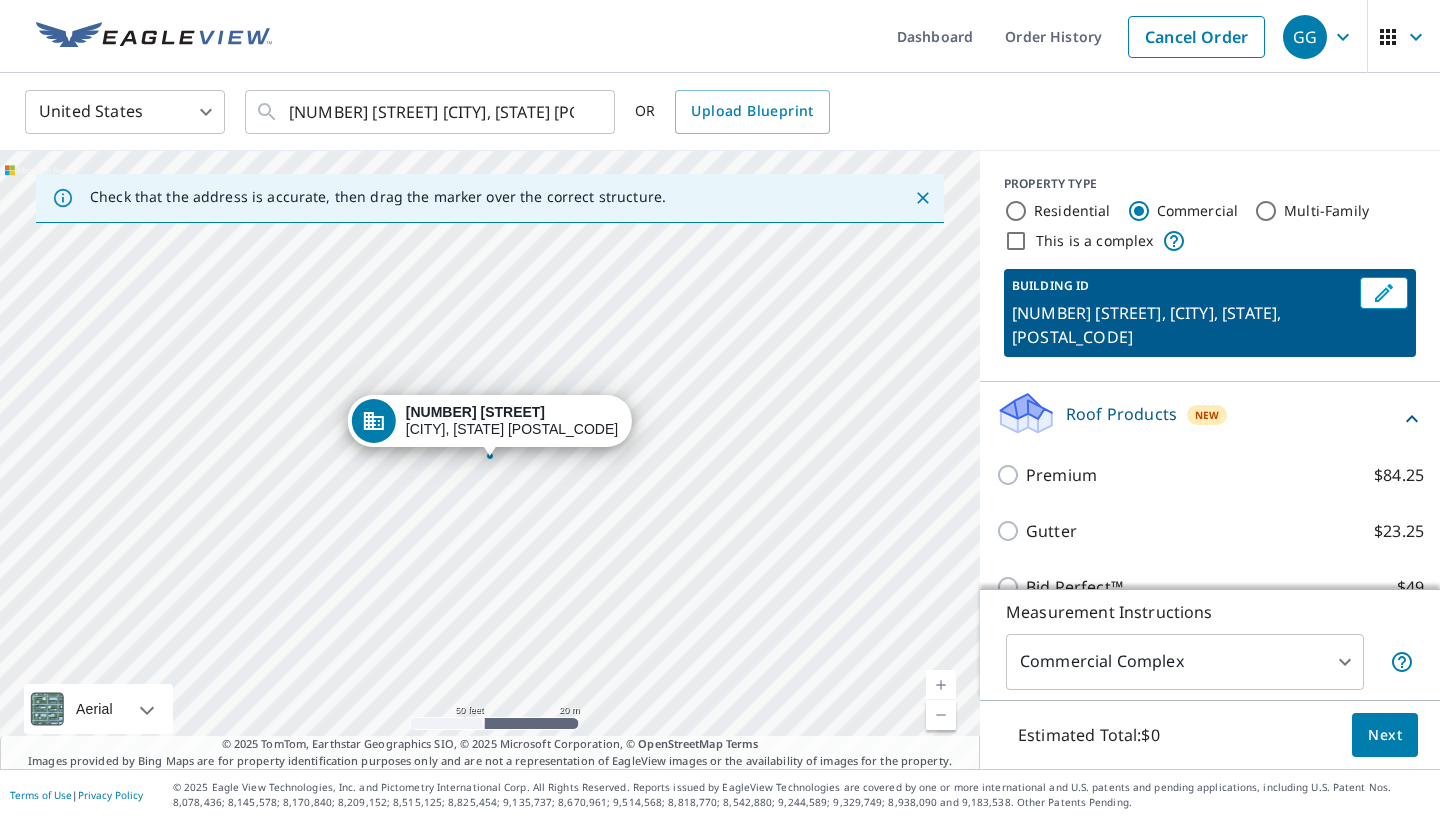 click on "3655 Peninsula Players Rd Fish Creek, WI 54212" at bounding box center (490, 460) 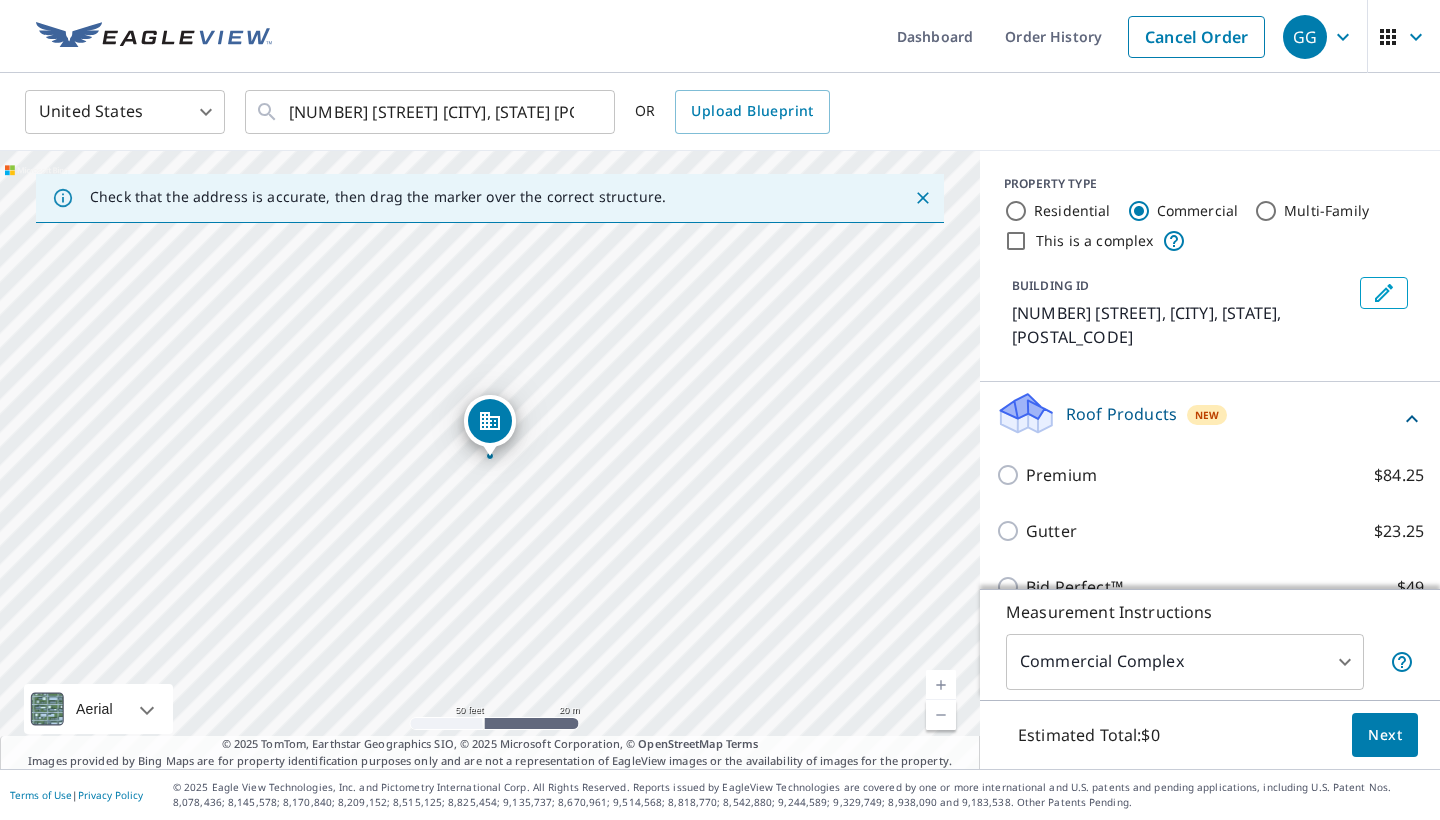 click on "Next" at bounding box center [1385, 735] 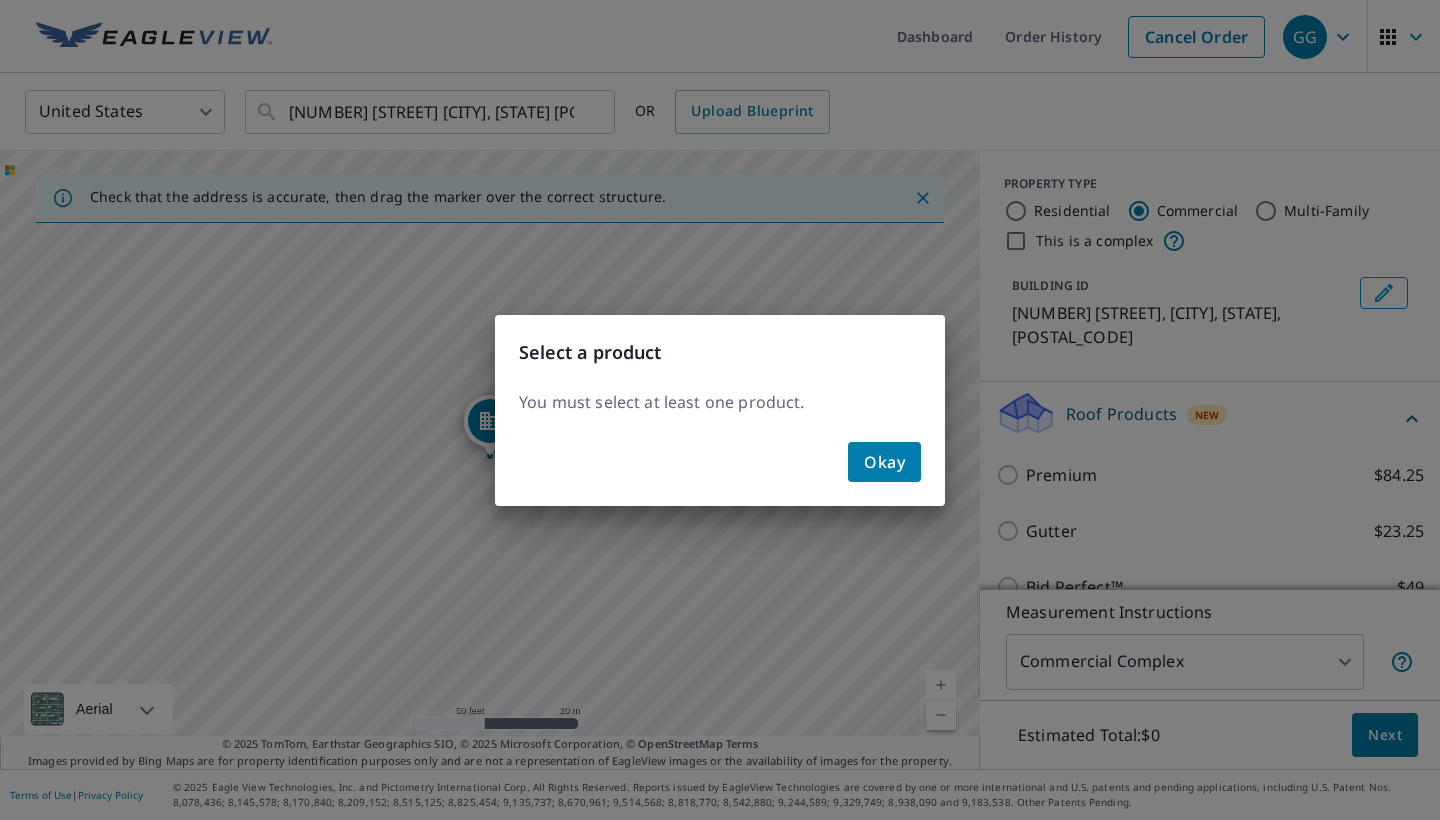 click on "Okay" at bounding box center (884, 462) 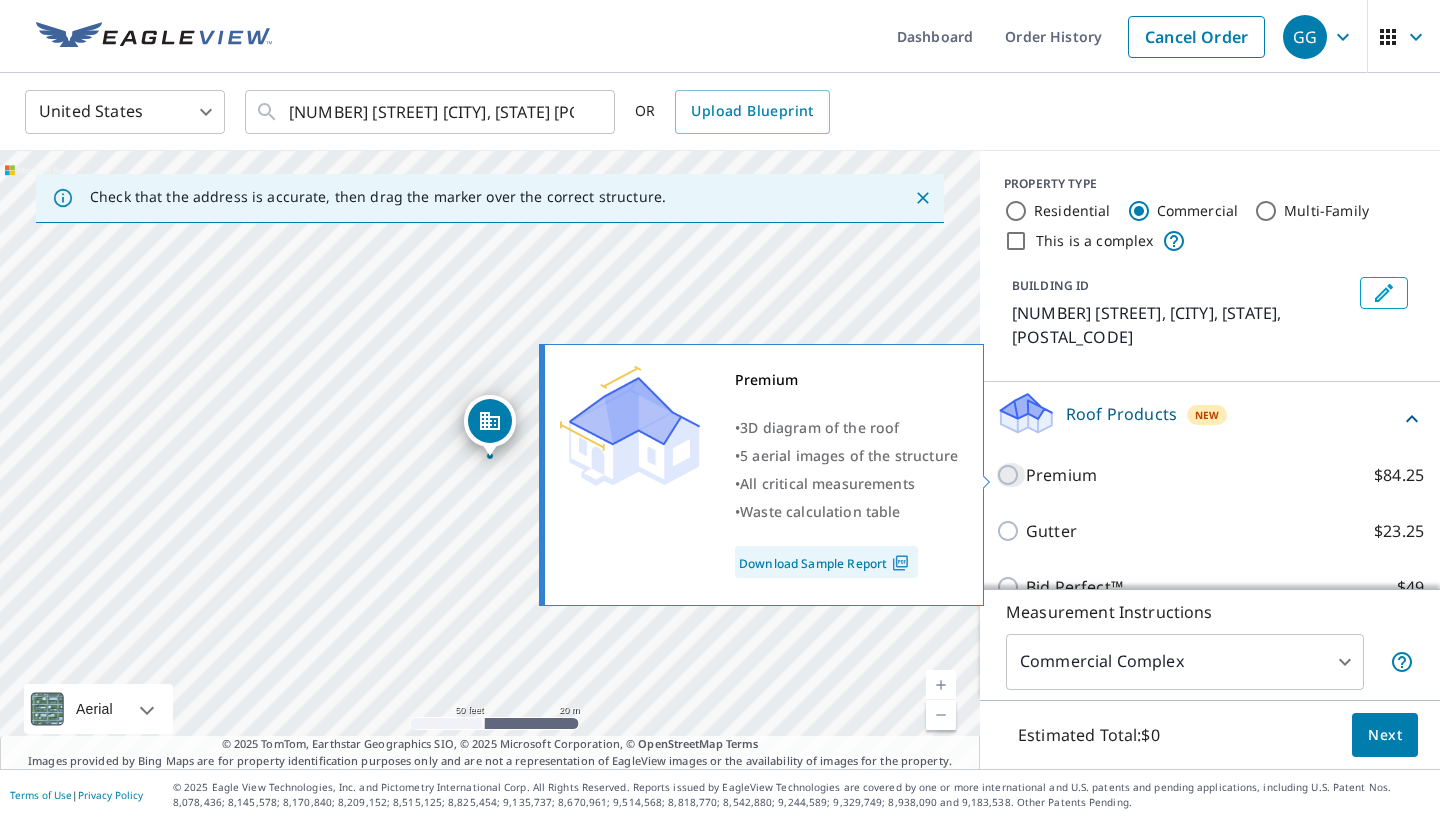 click on "Premium $84.25" at bounding box center (1011, 475) 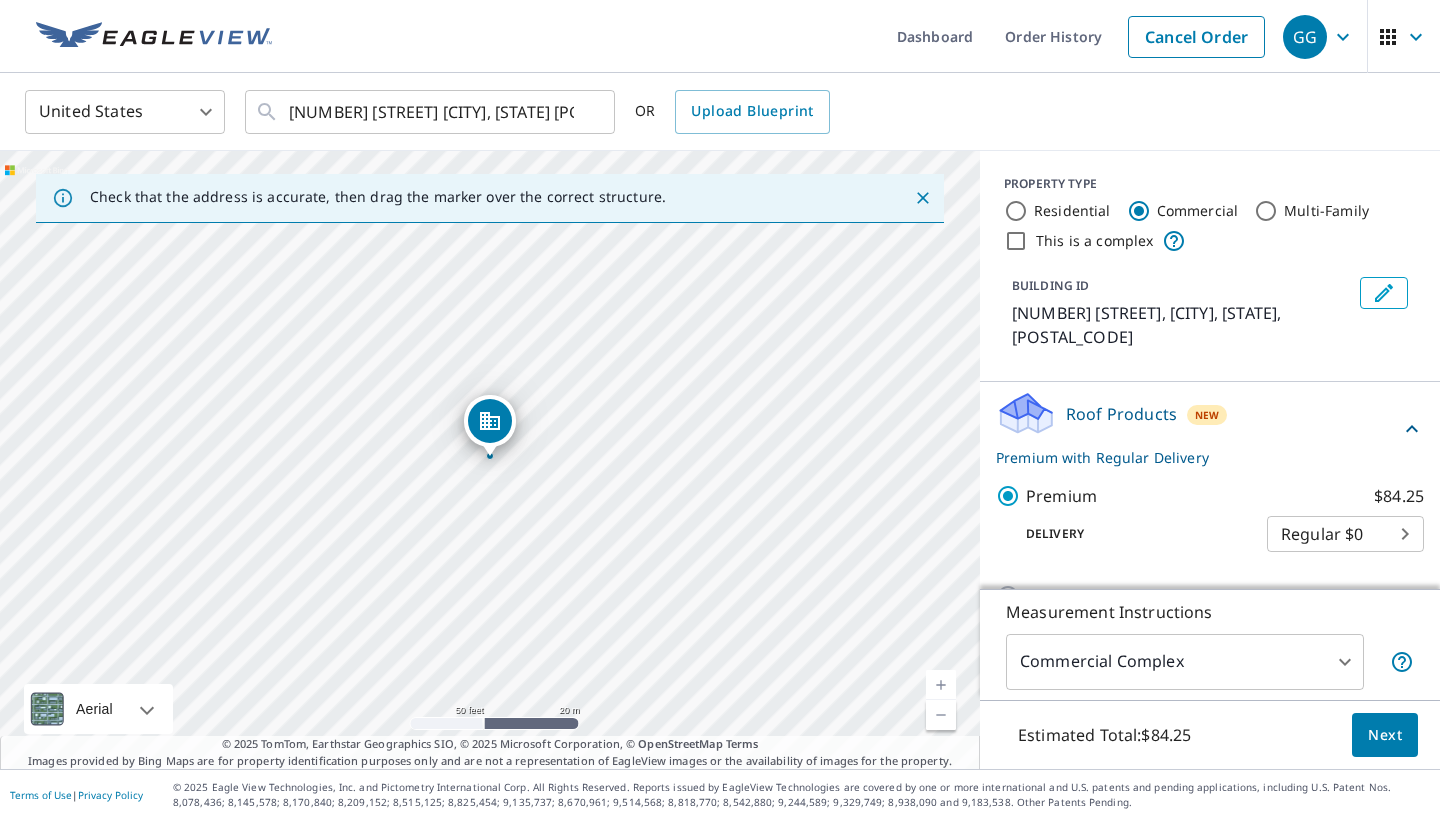 scroll, scrollTop: 0, scrollLeft: 0, axis: both 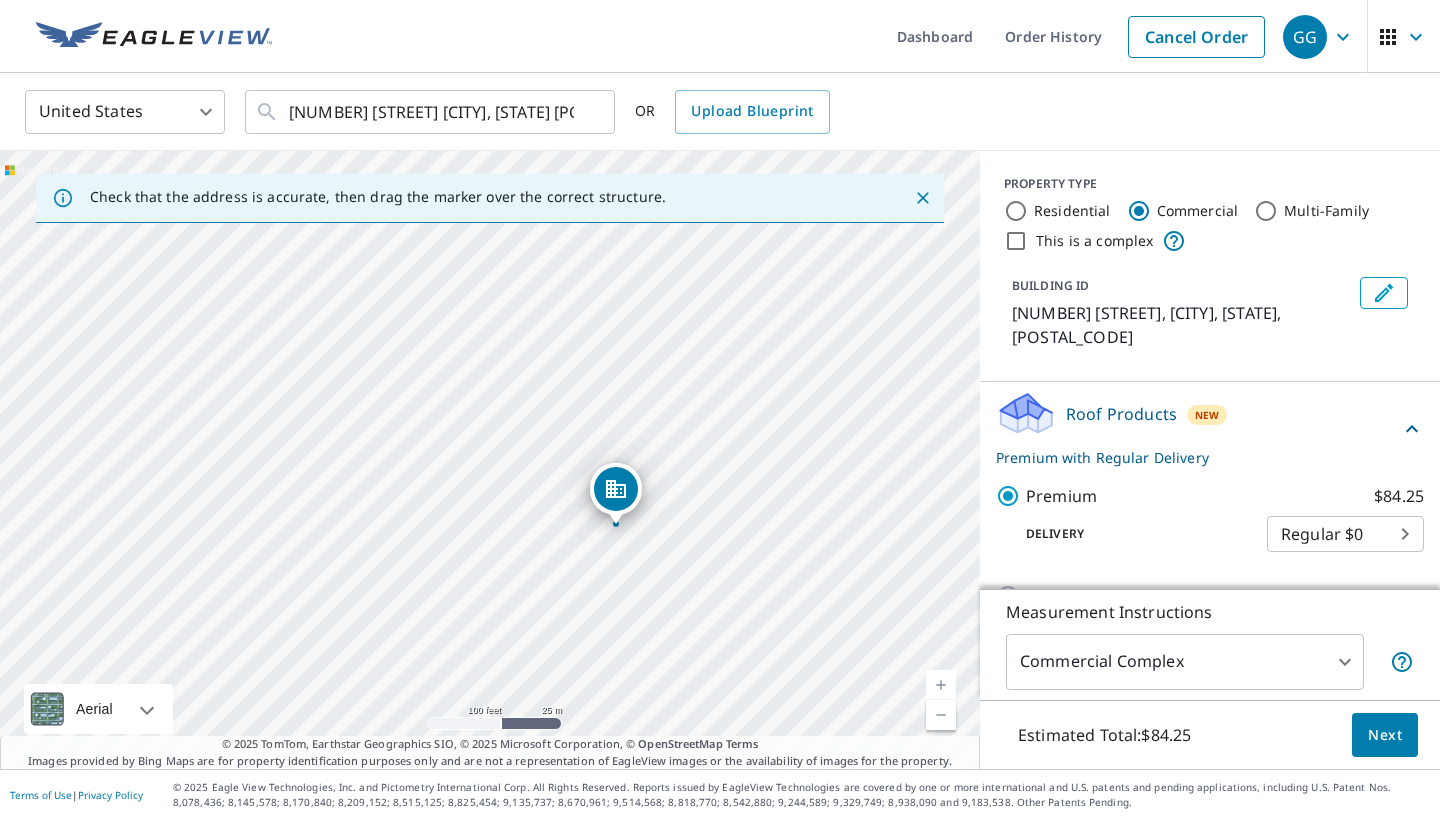 click on "3655 Peninsula Players Rd Fish Creek, WI 54212" at bounding box center [490, 460] 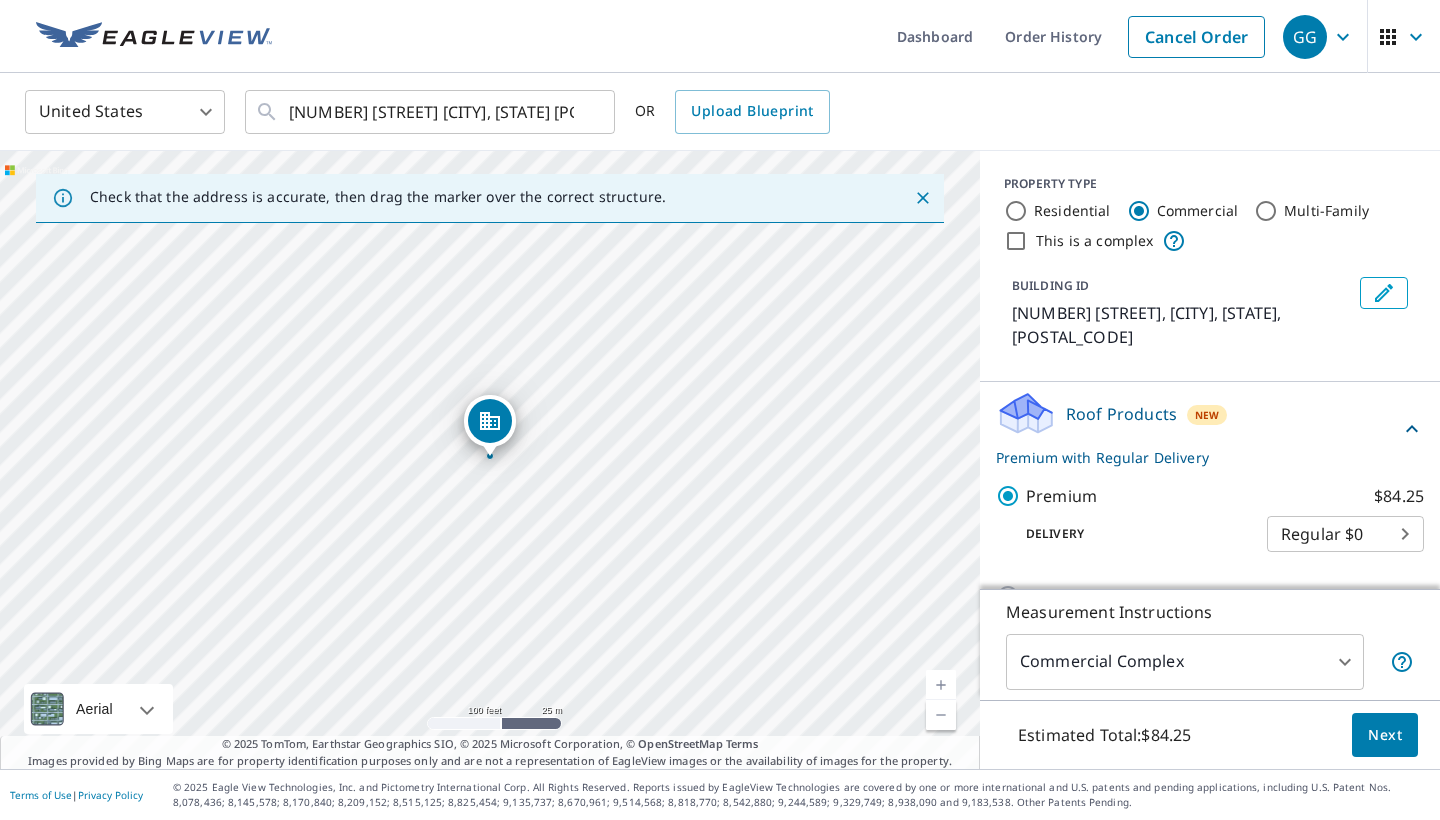 click on "3655 Peninsula Players Rd Fish Creek, WI 54212" at bounding box center (490, 460) 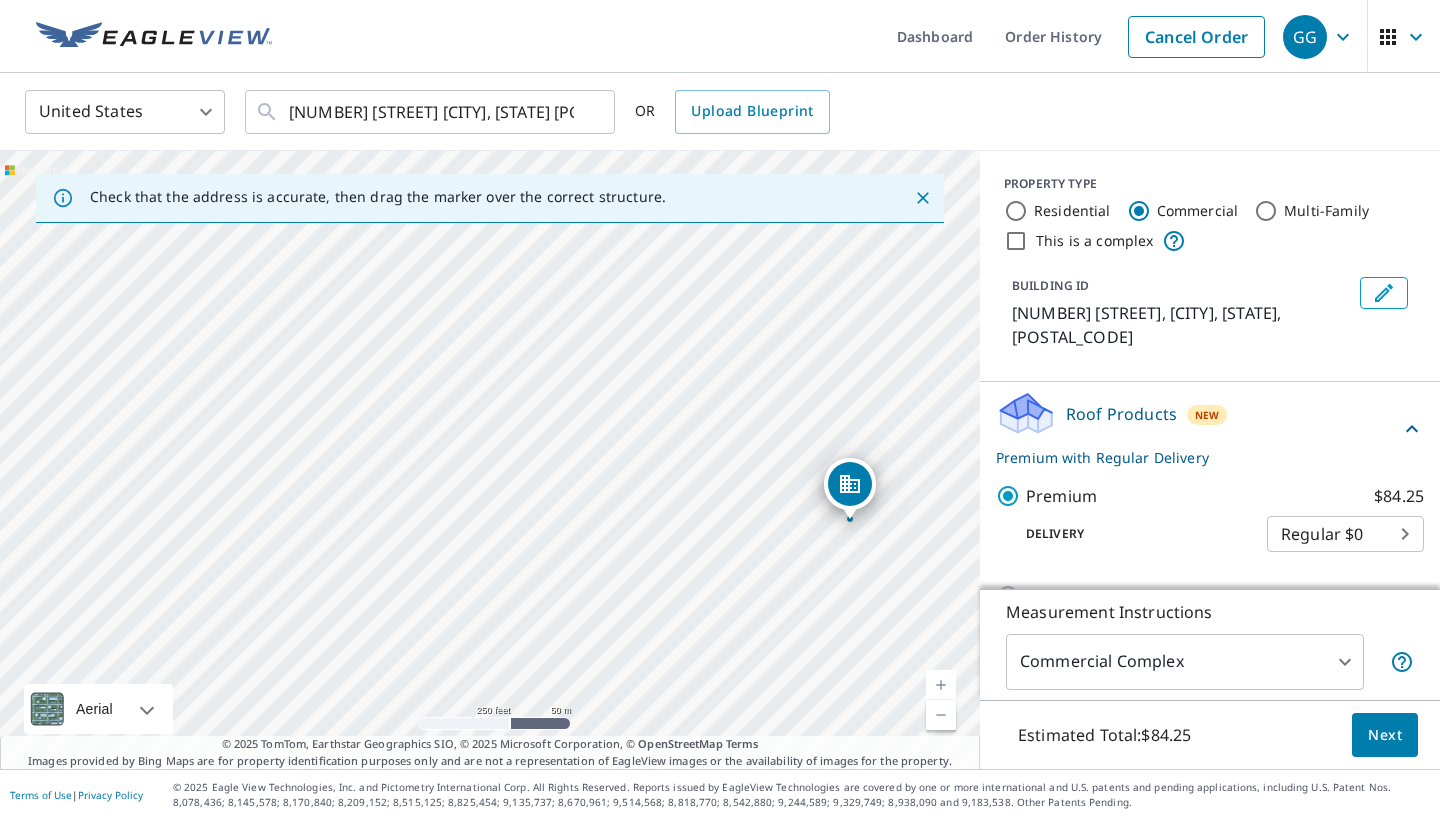 click on "3655 Peninsula Players Rd Fish Creek, WI 54212" at bounding box center (490, 460) 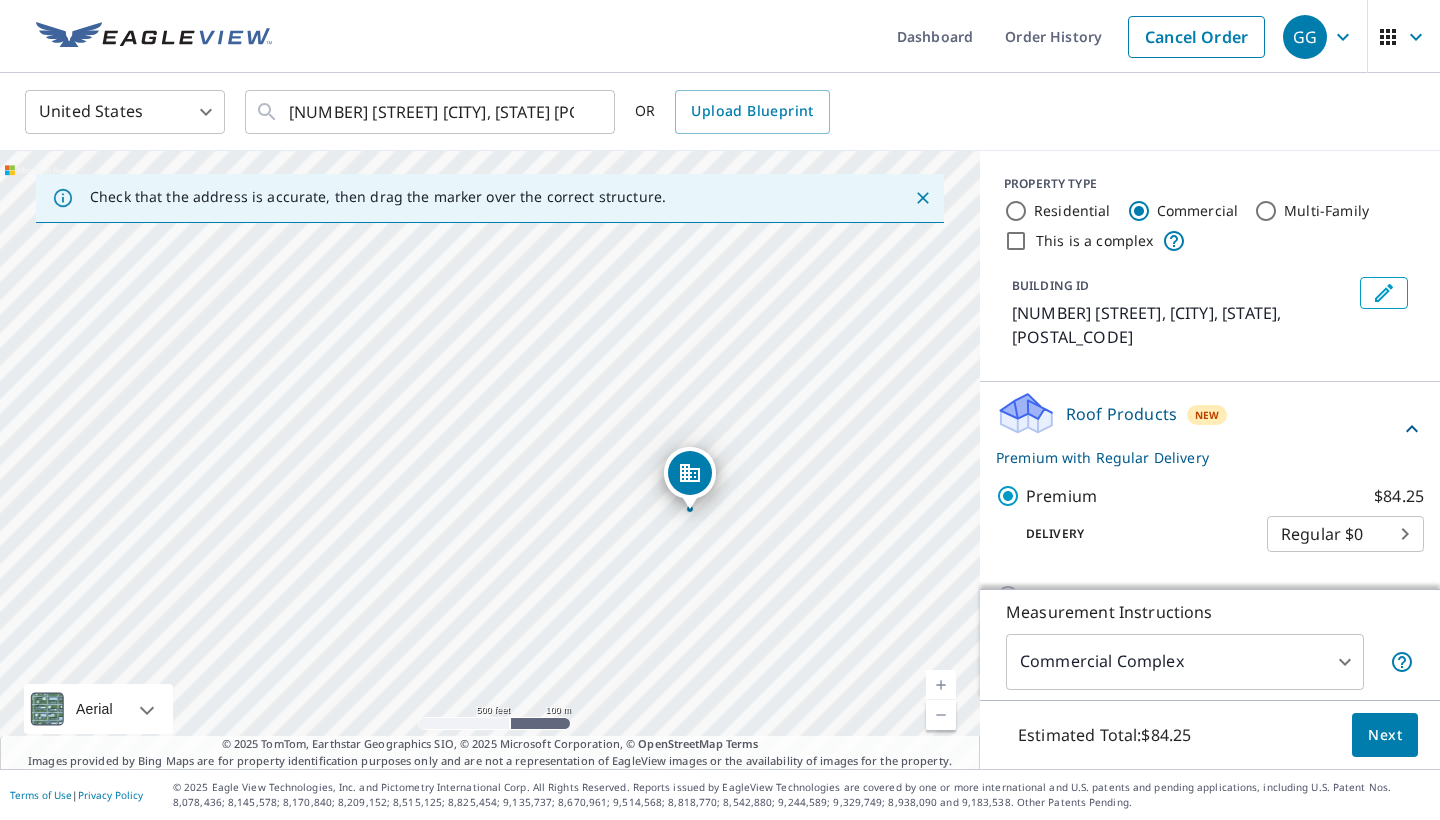 click at bounding box center [941, 715] 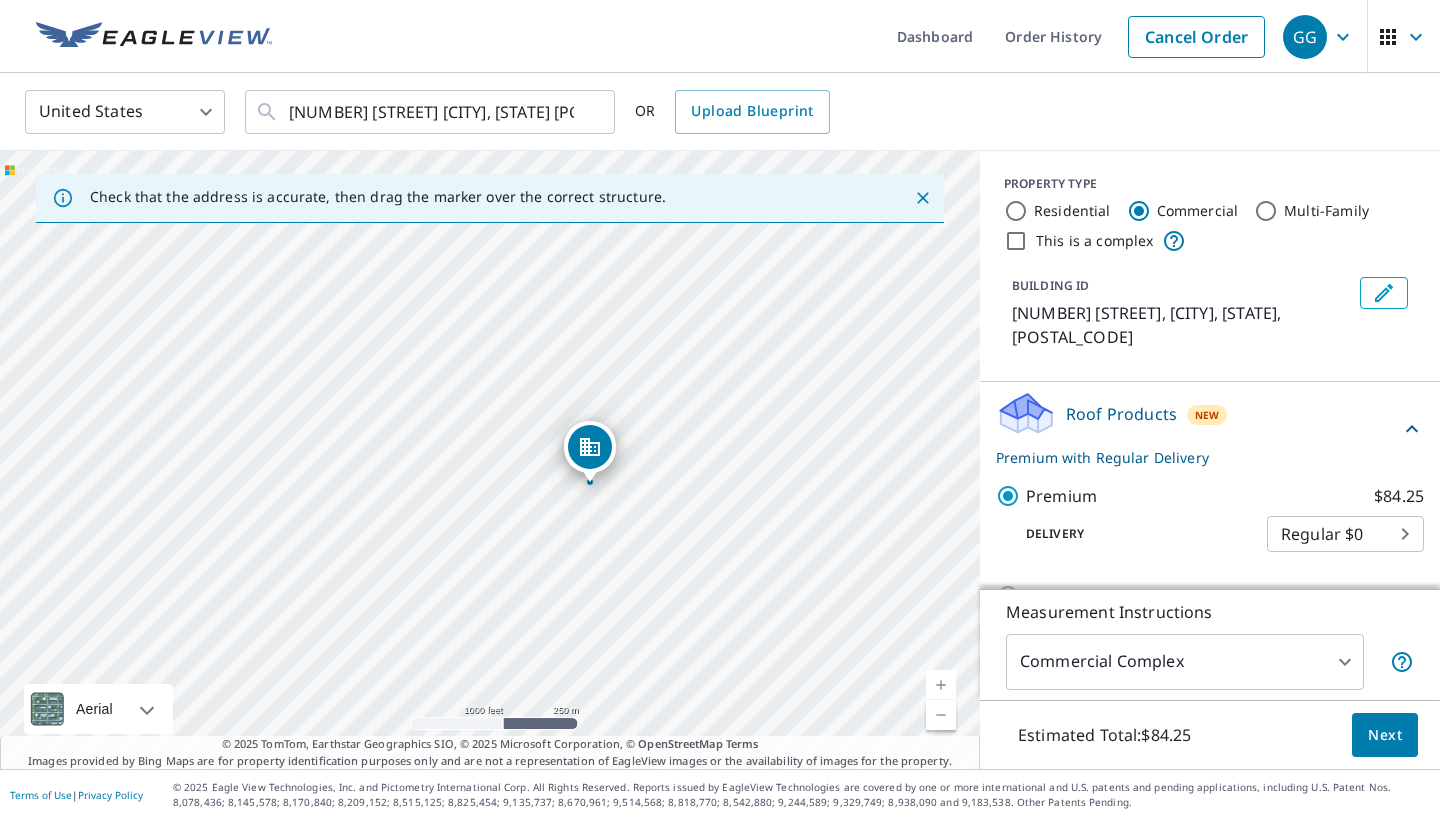 click at bounding box center [941, 685] 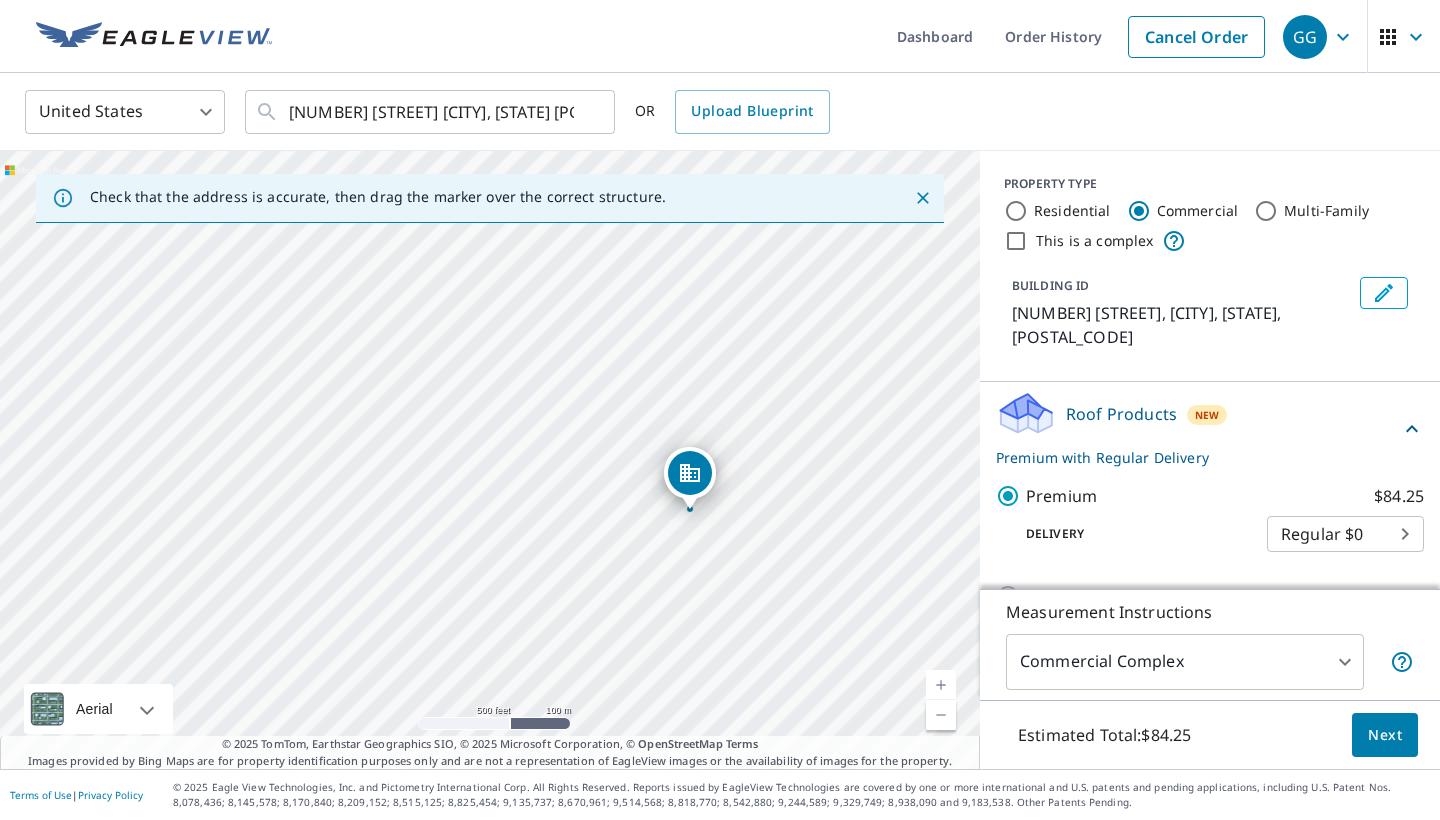 click at bounding box center (941, 685) 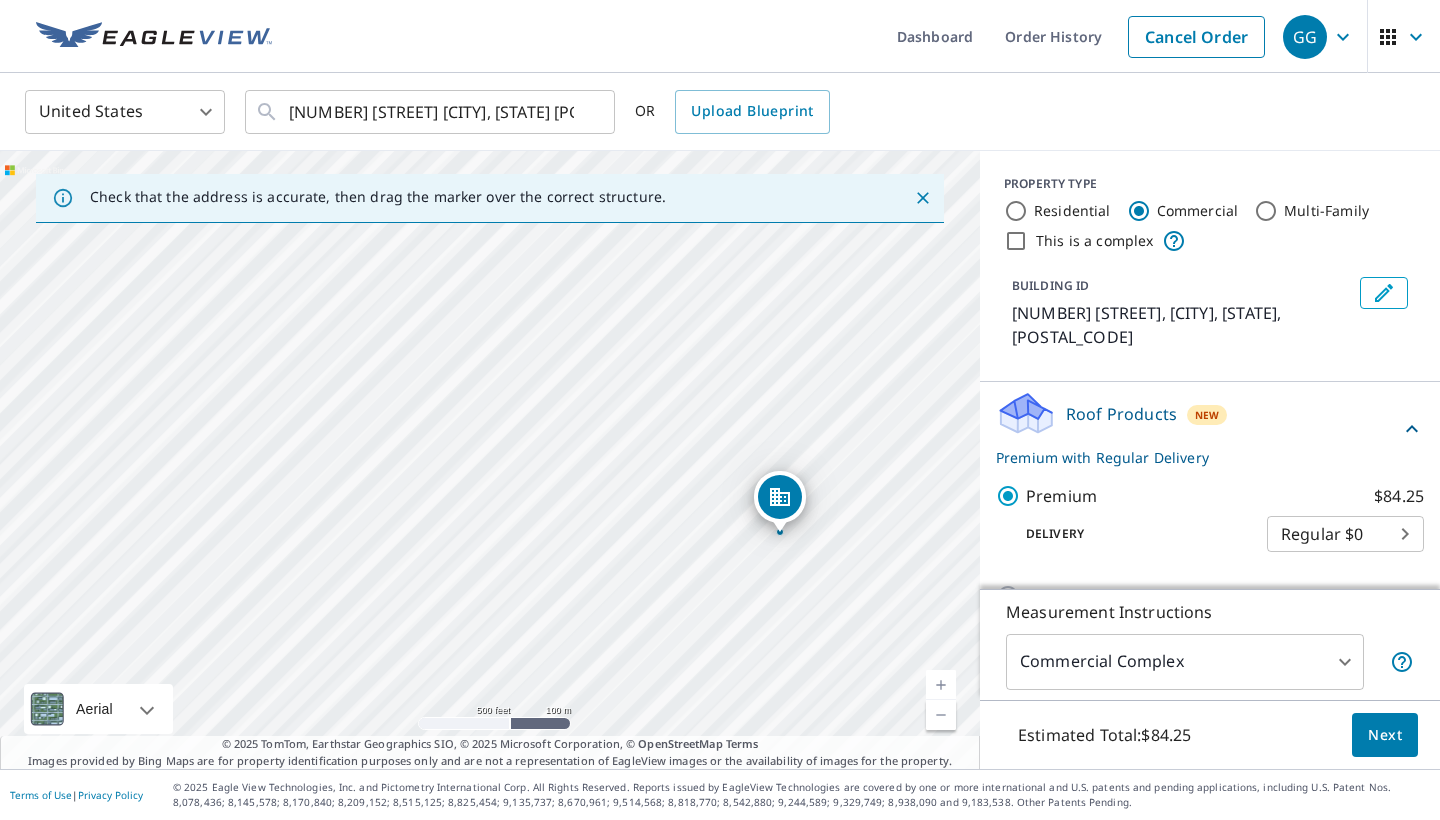 click at bounding box center (941, 685) 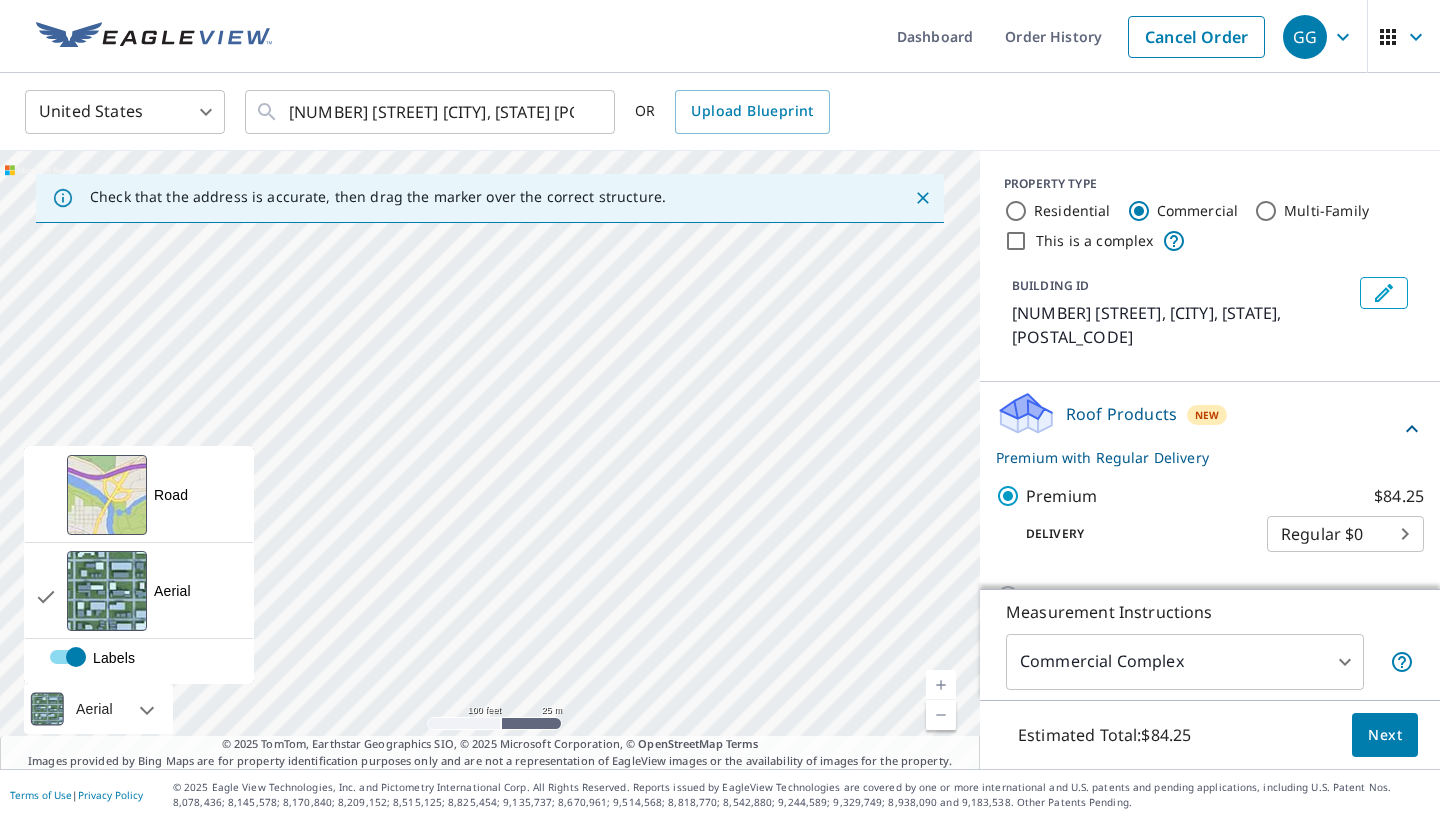 click at bounding box center [125, 709] 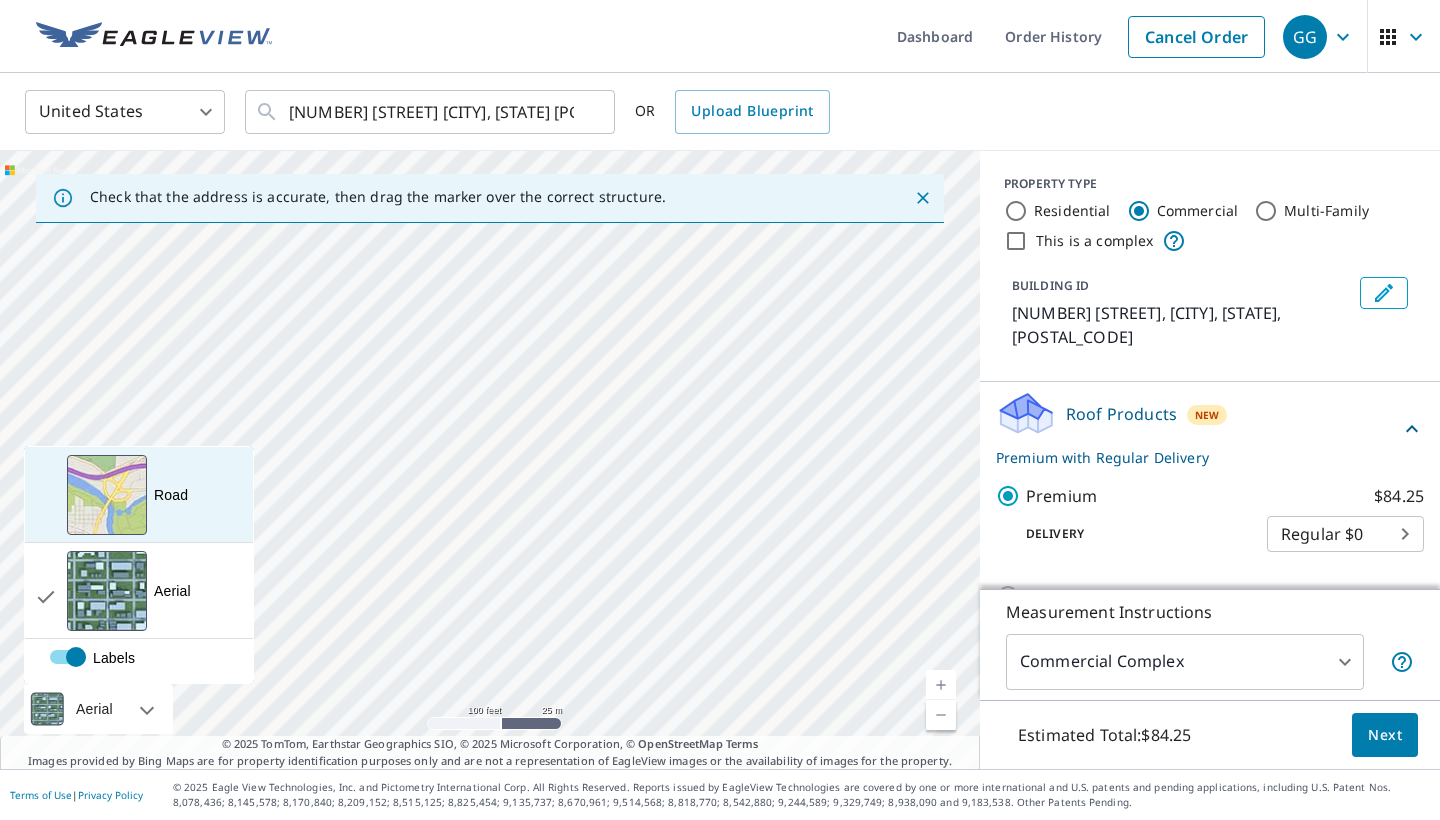 click on "Road A standard road map" at bounding box center [139, 495] 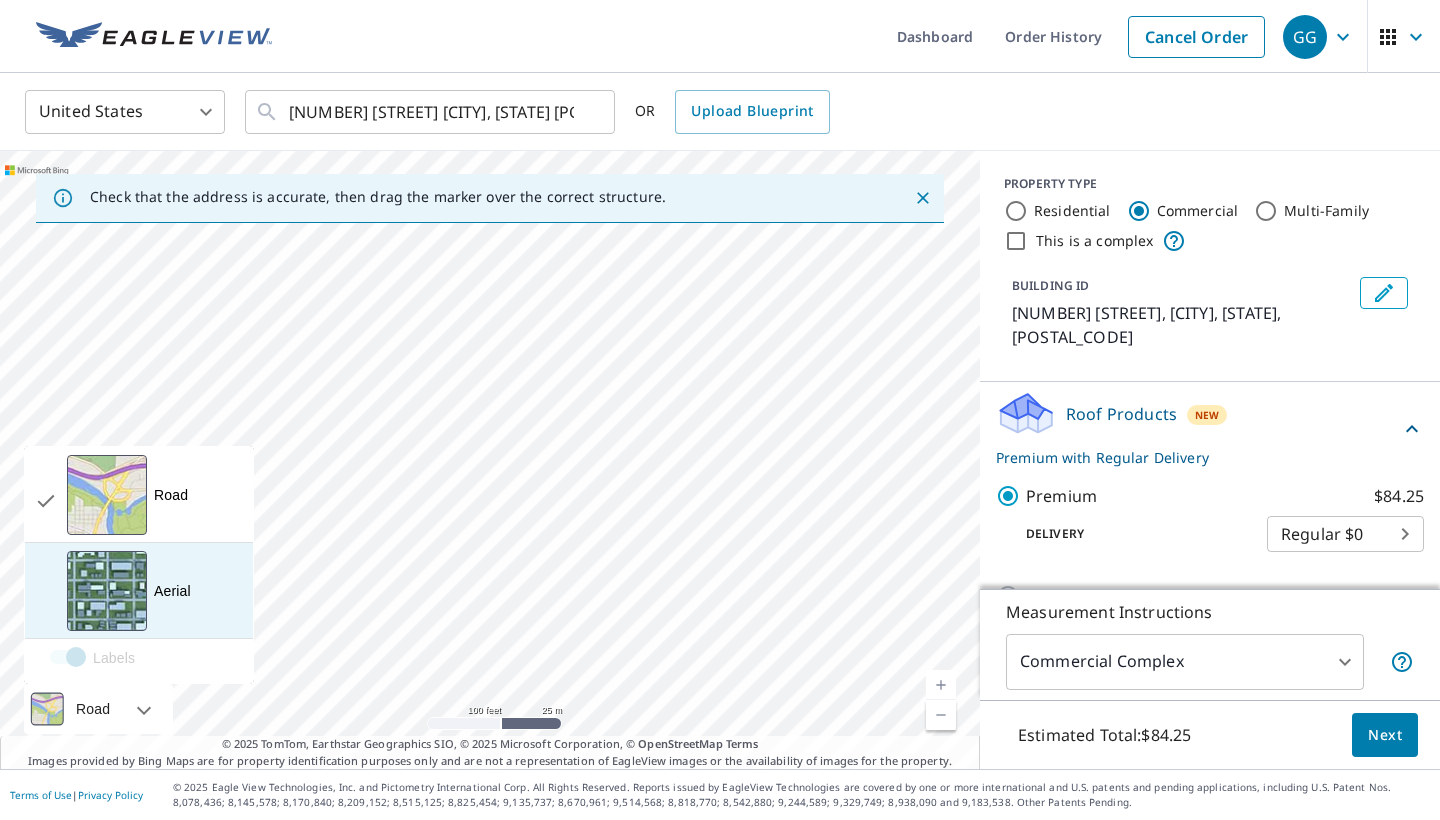 click at bounding box center [107, 591] 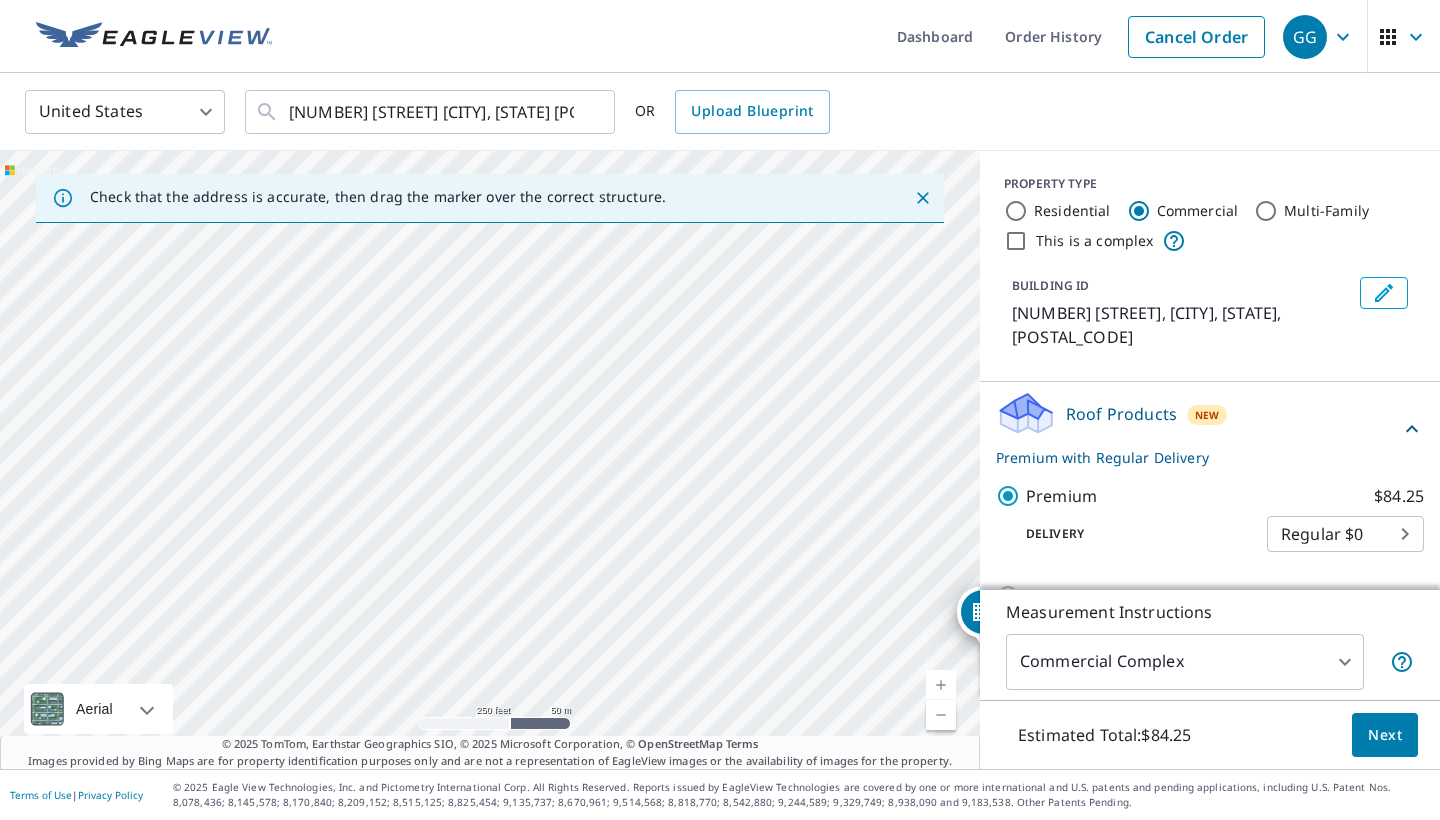 click 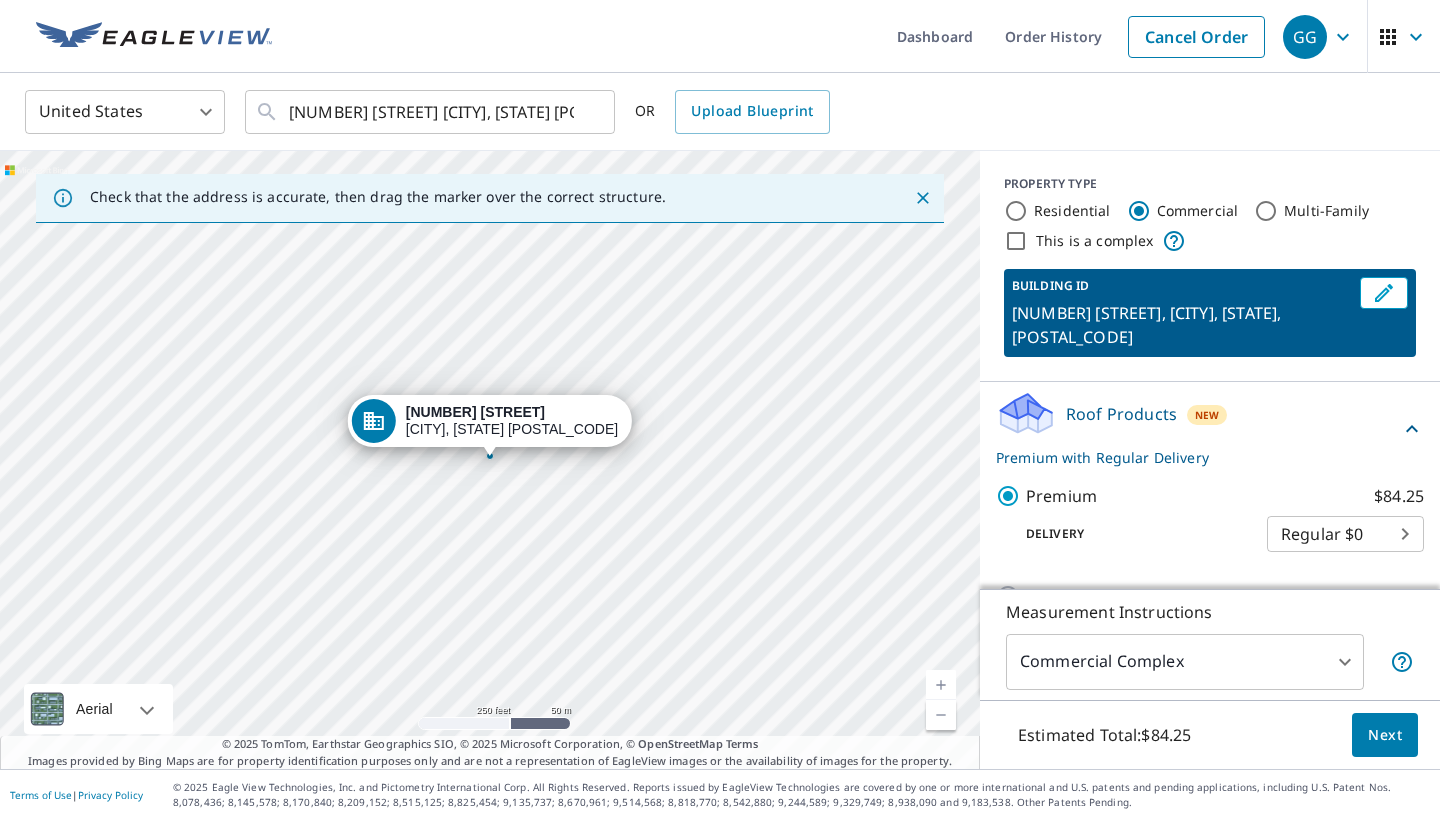 click at bounding box center (941, 685) 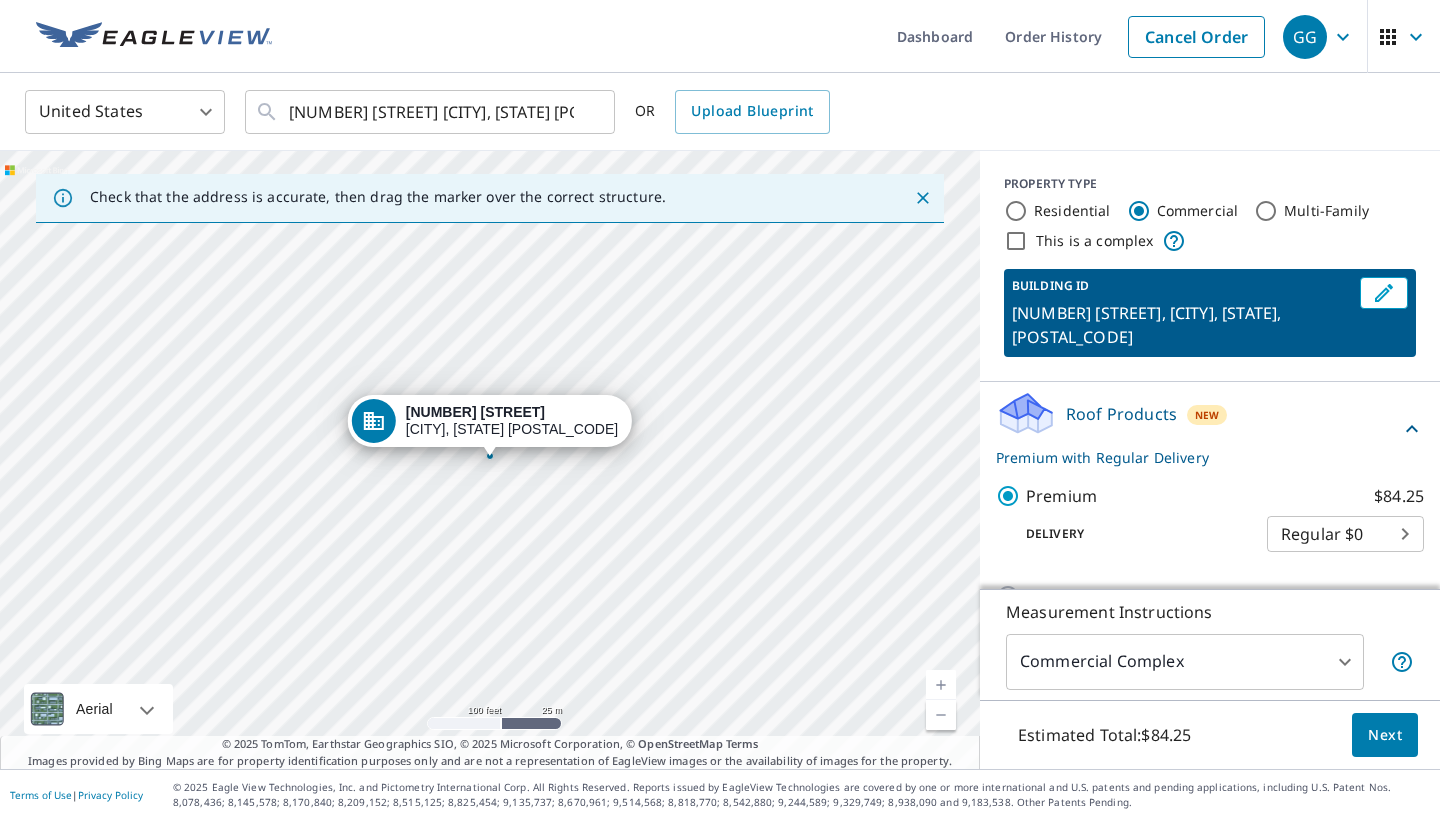 click at bounding box center (941, 685) 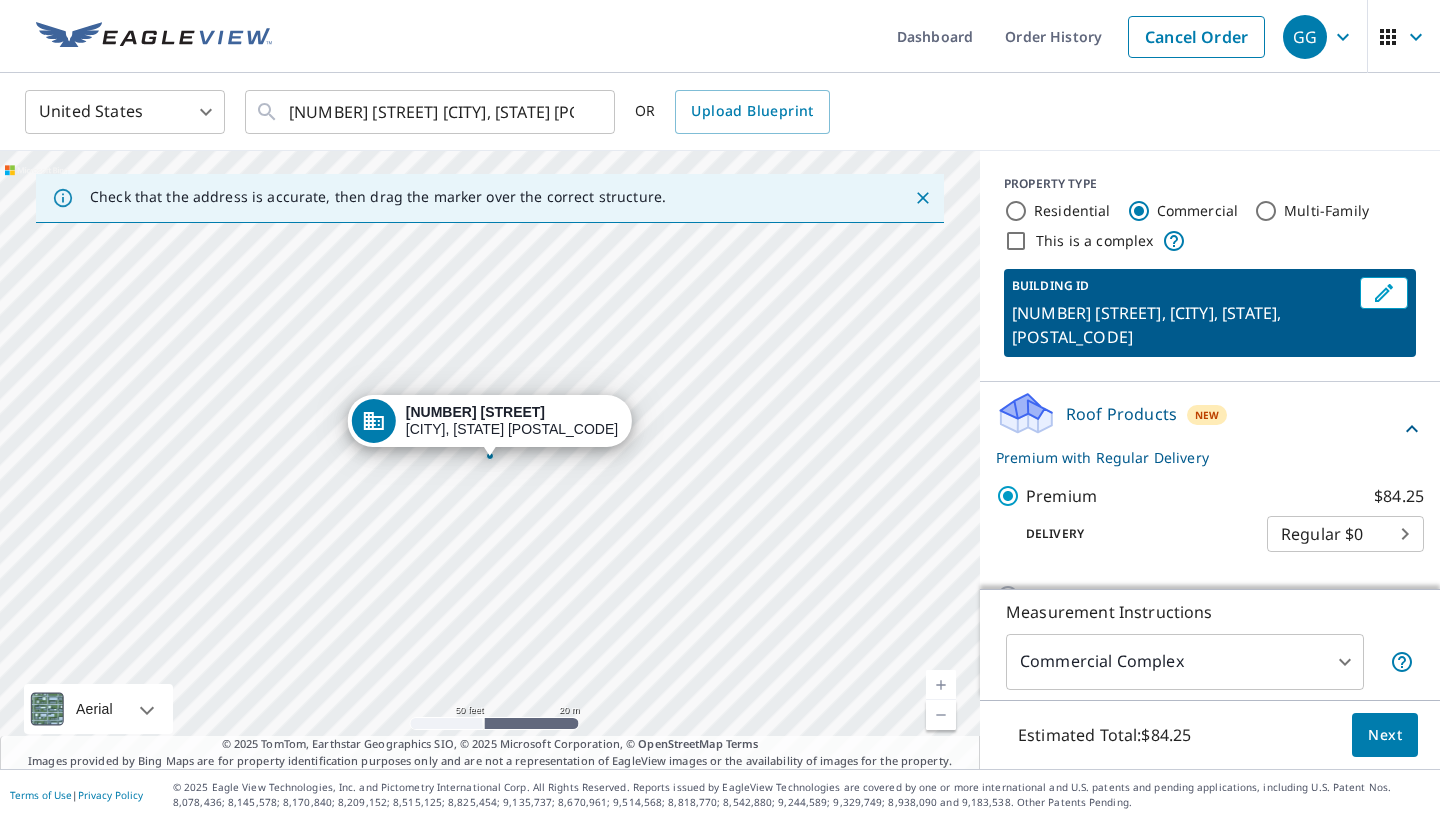 click on "3655 Peninsula Players Rd Fish Creek, WI 54212" at bounding box center (490, 460) 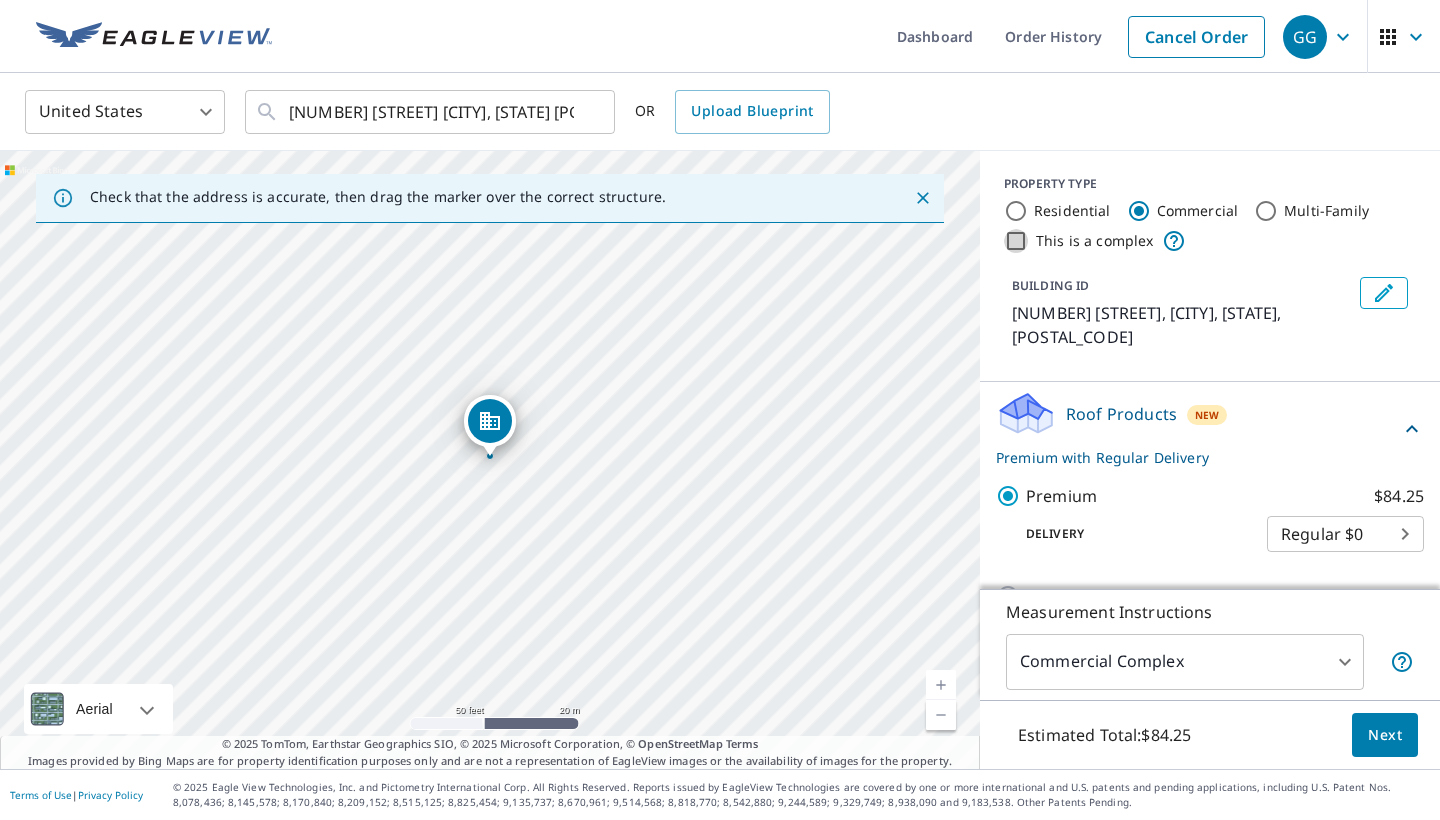 click on "This is a complex" at bounding box center (1016, 241) 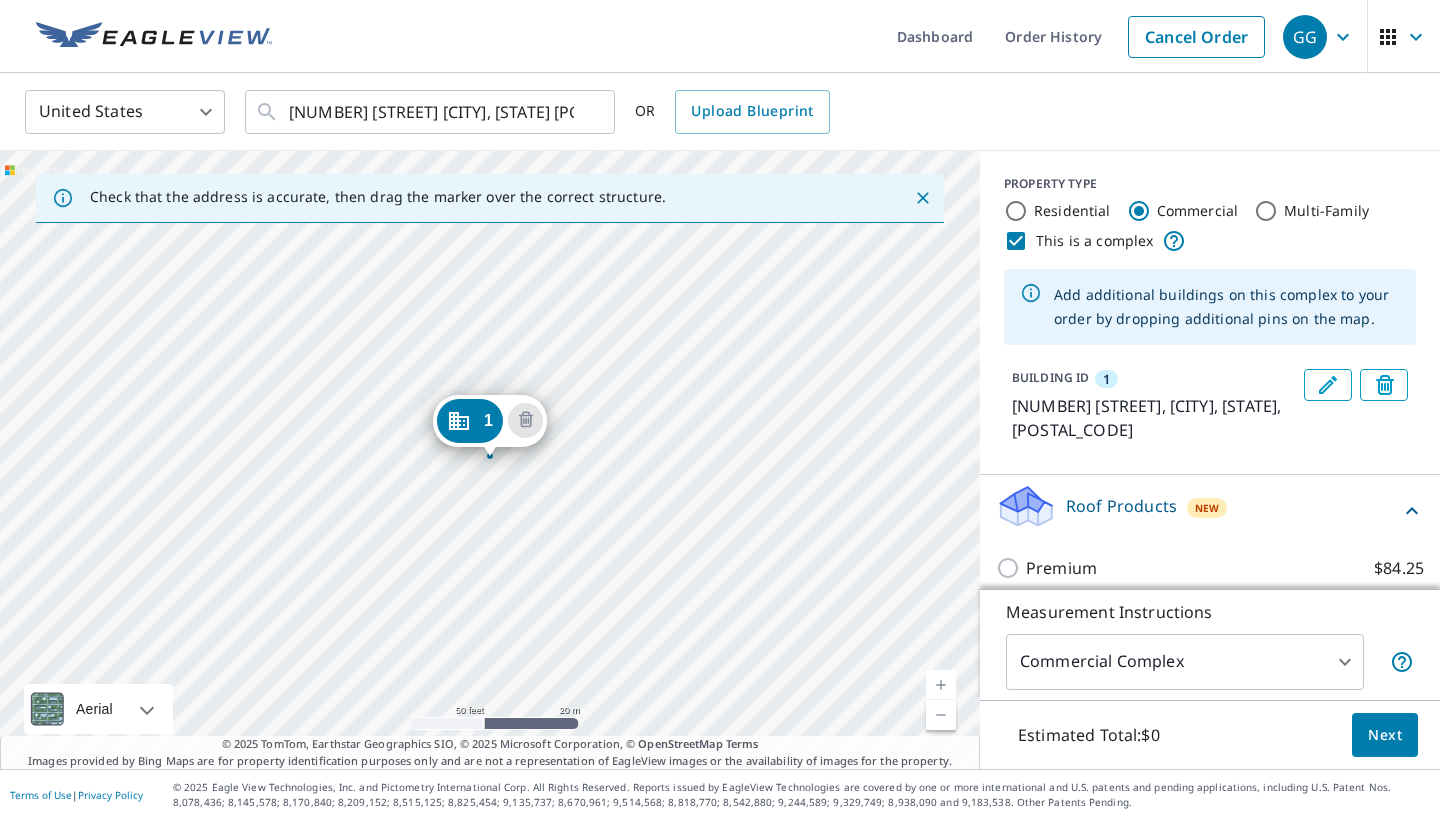 click on "1 3655 Peninsula Players Rd Fish Creek, WI 54212" at bounding box center [490, 460] 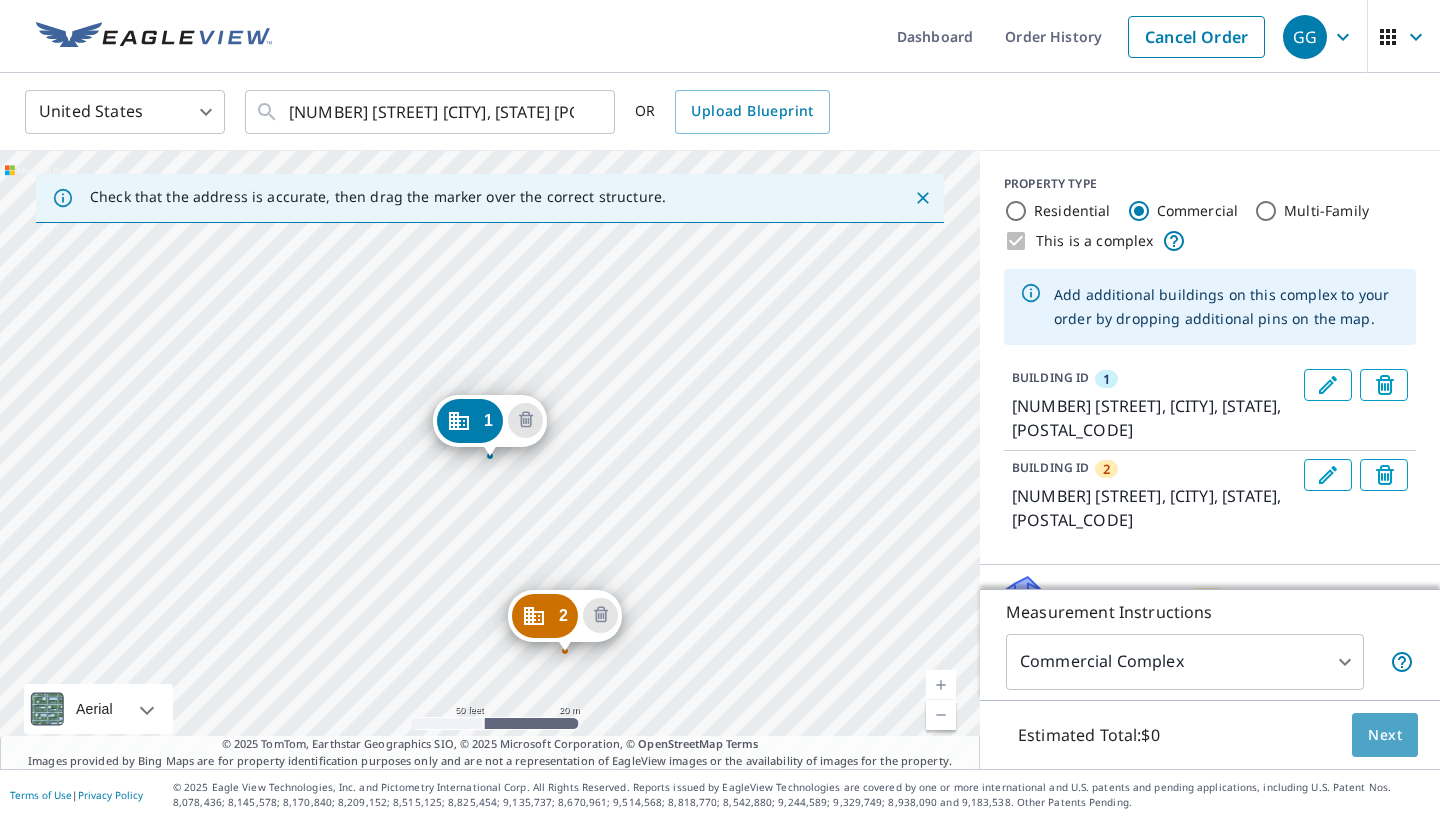 click on "Next" at bounding box center [1385, 735] 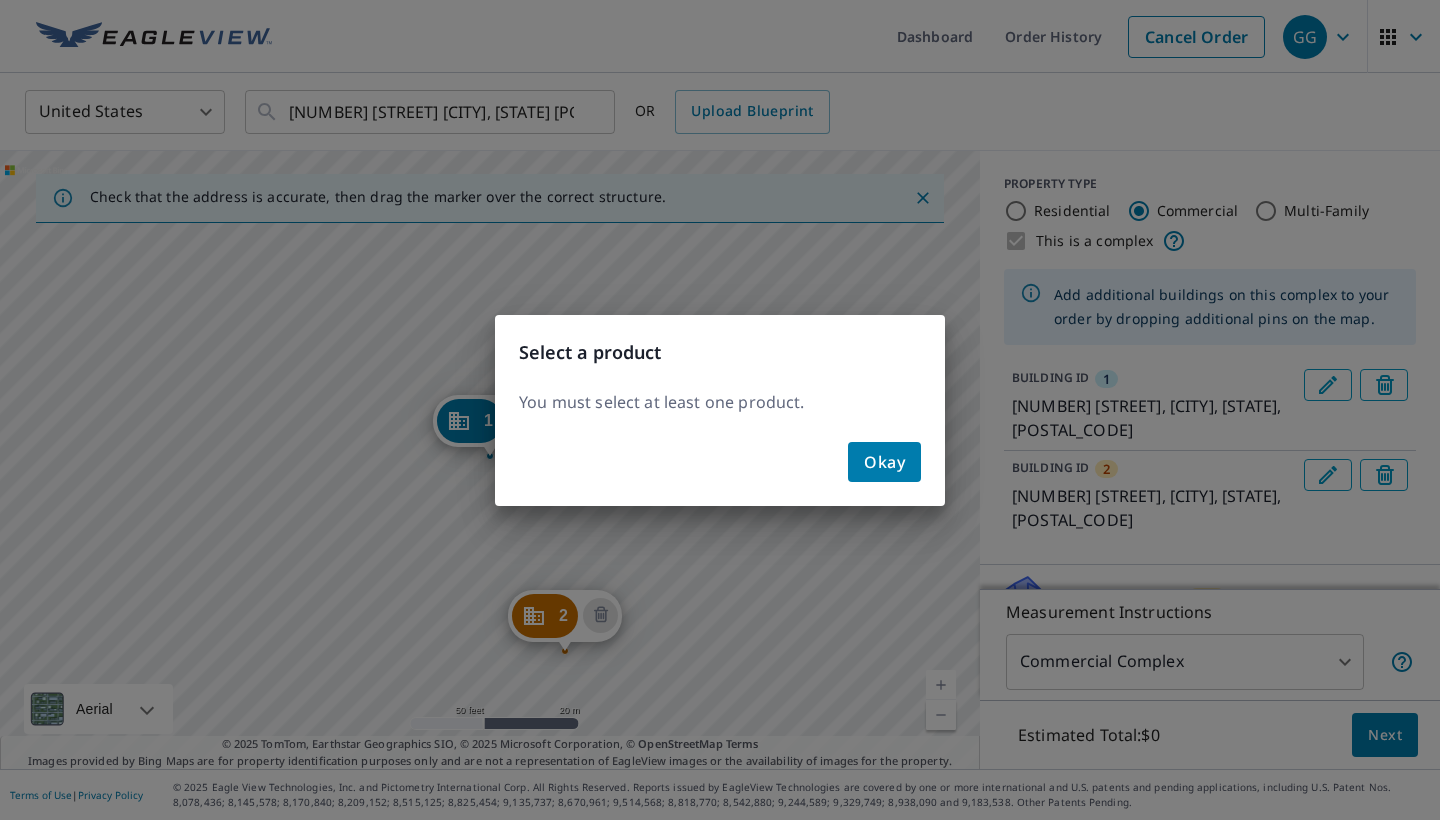 click on "Okay" at bounding box center [884, 462] 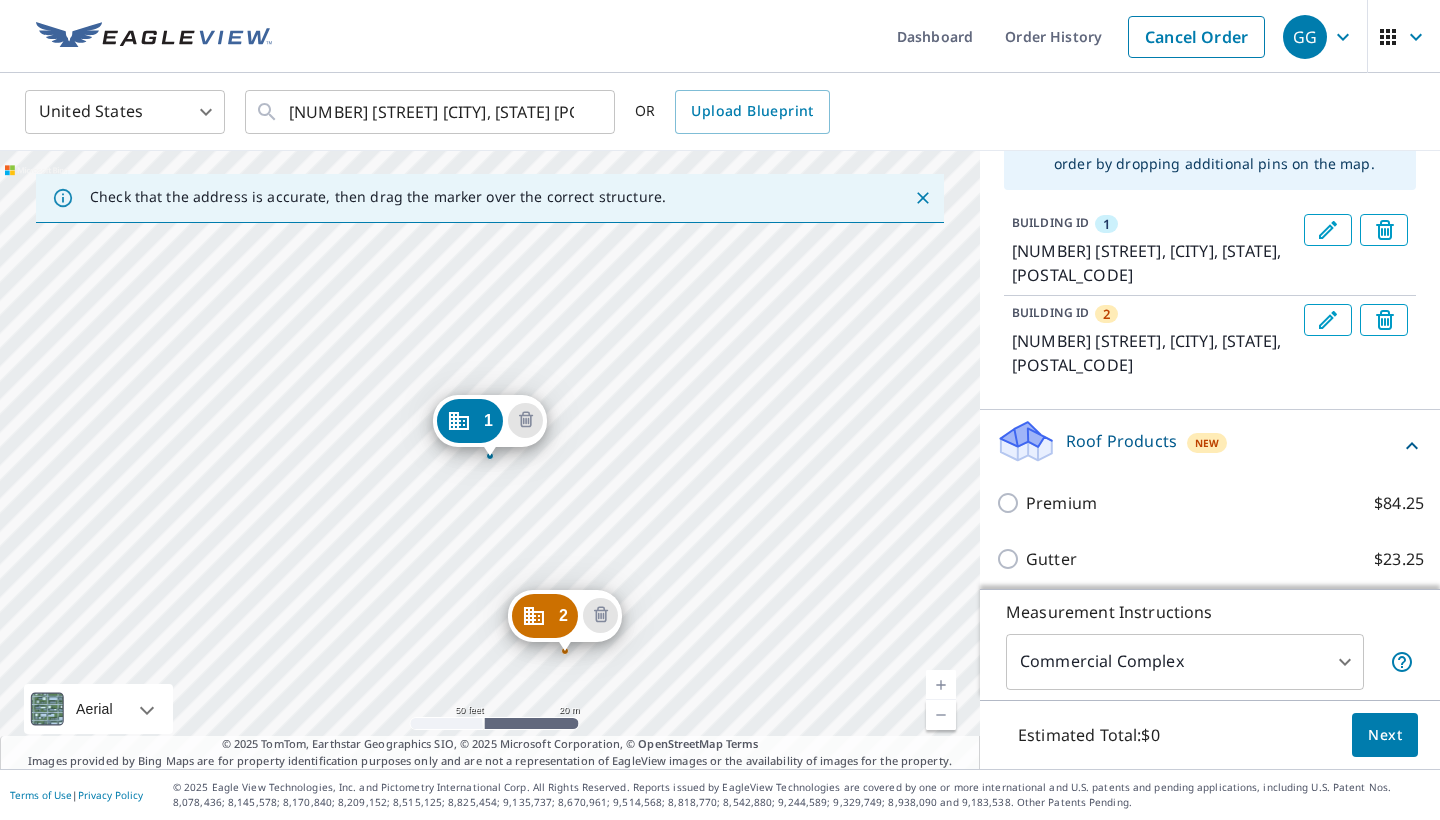 scroll, scrollTop: 199, scrollLeft: 0, axis: vertical 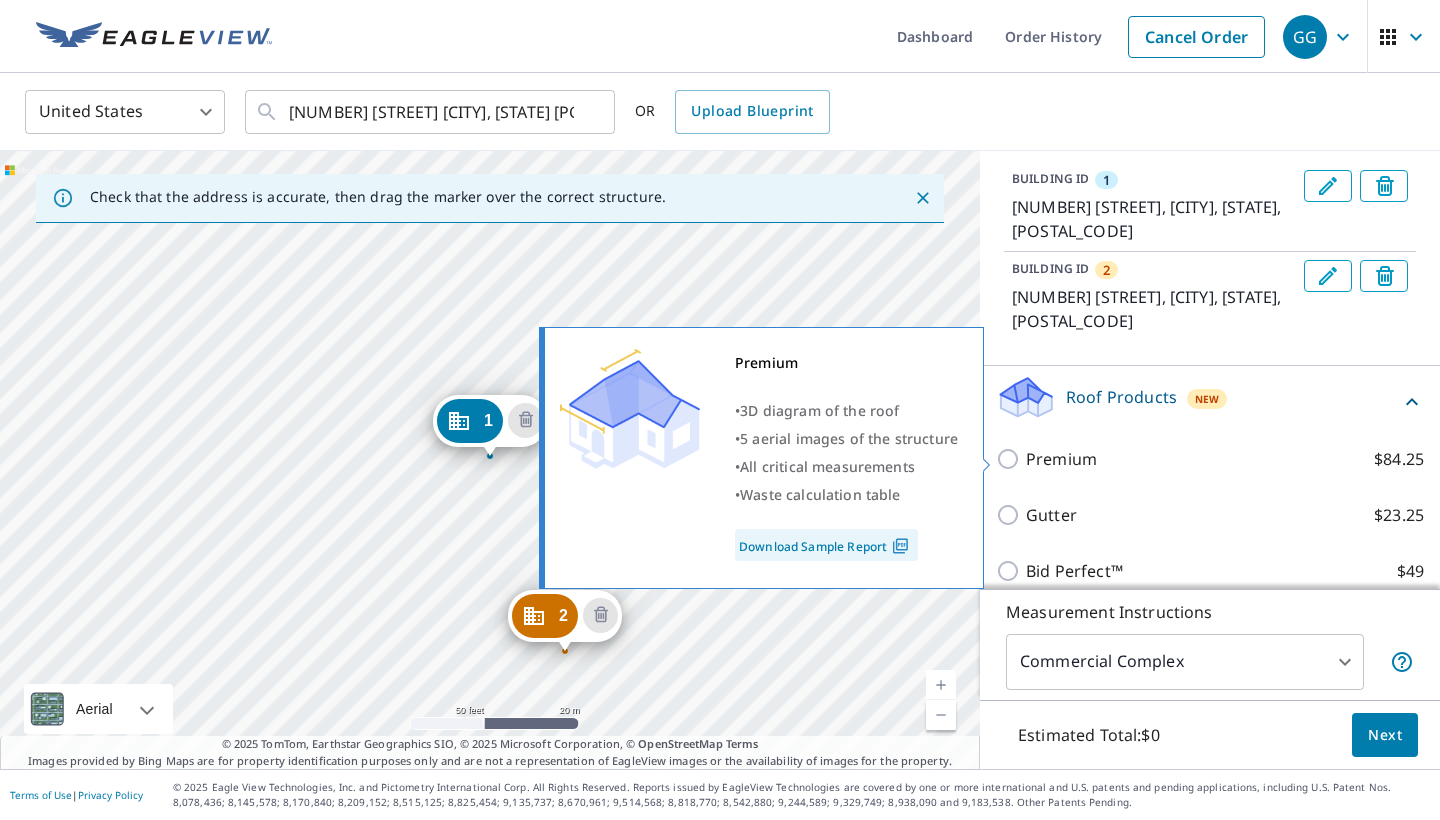 click on "Premium $84.25" at bounding box center (1011, 459) 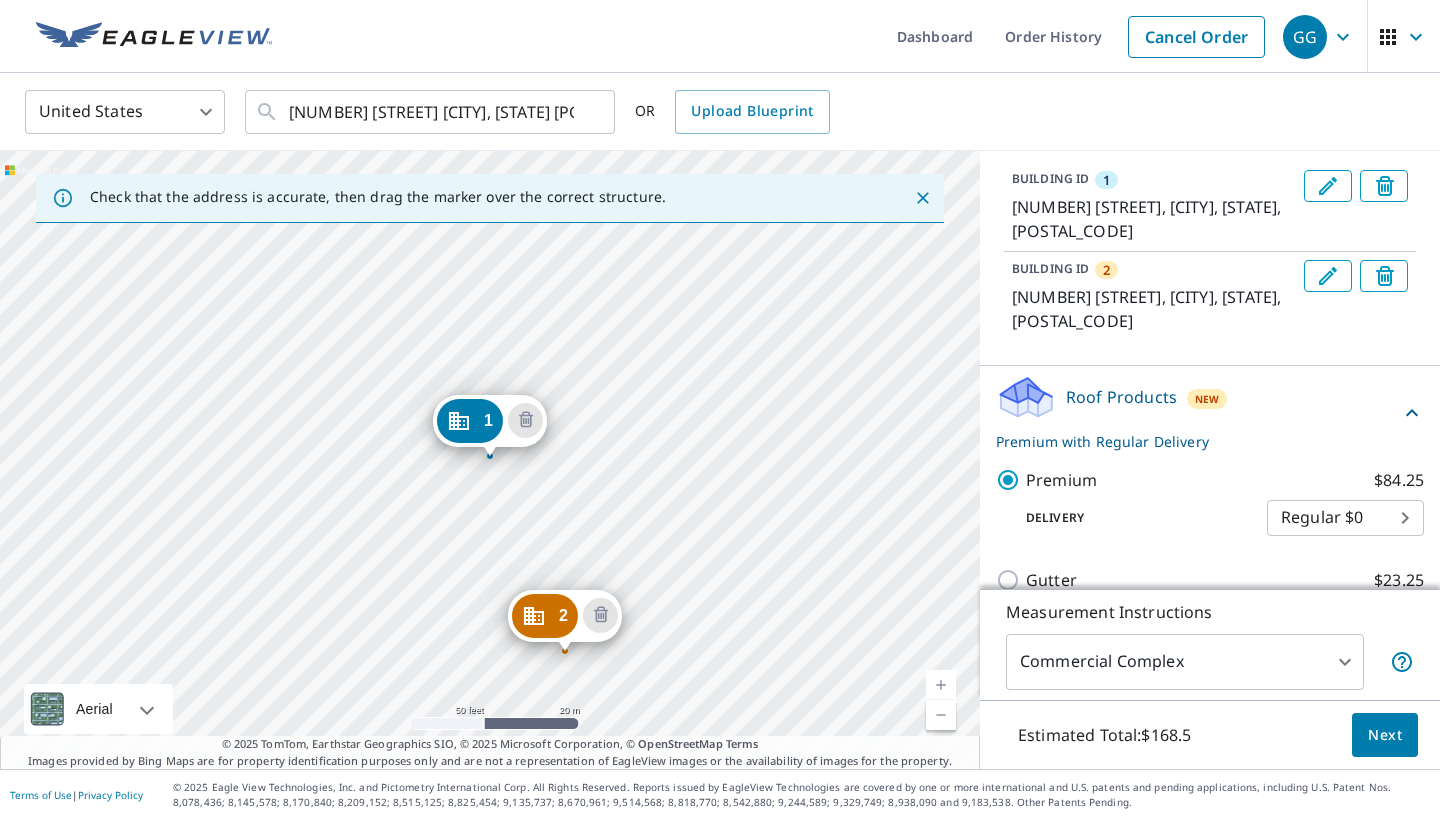 click on "Next" at bounding box center [1385, 735] 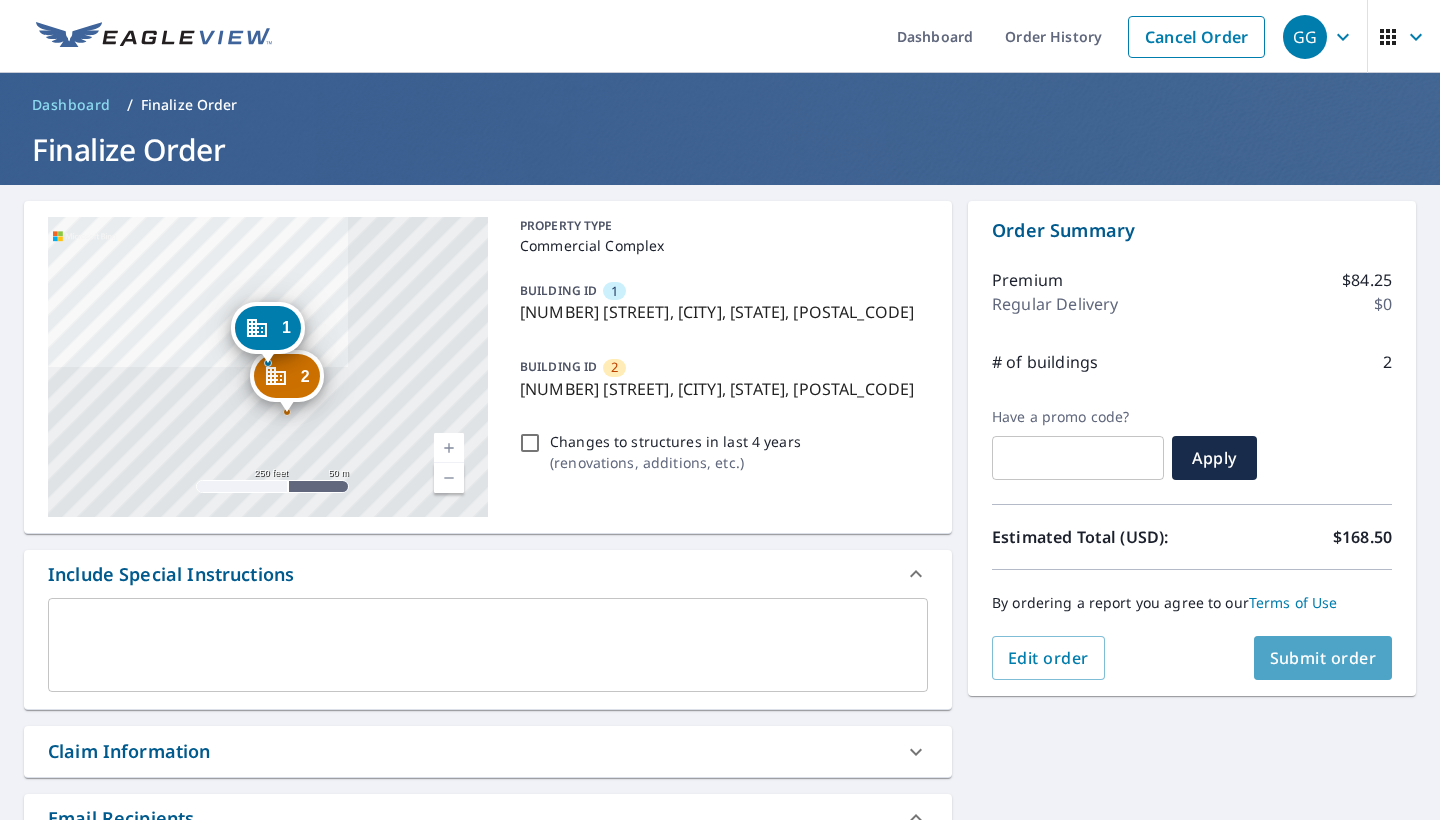 click on "Submit order" at bounding box center [1323, 658] 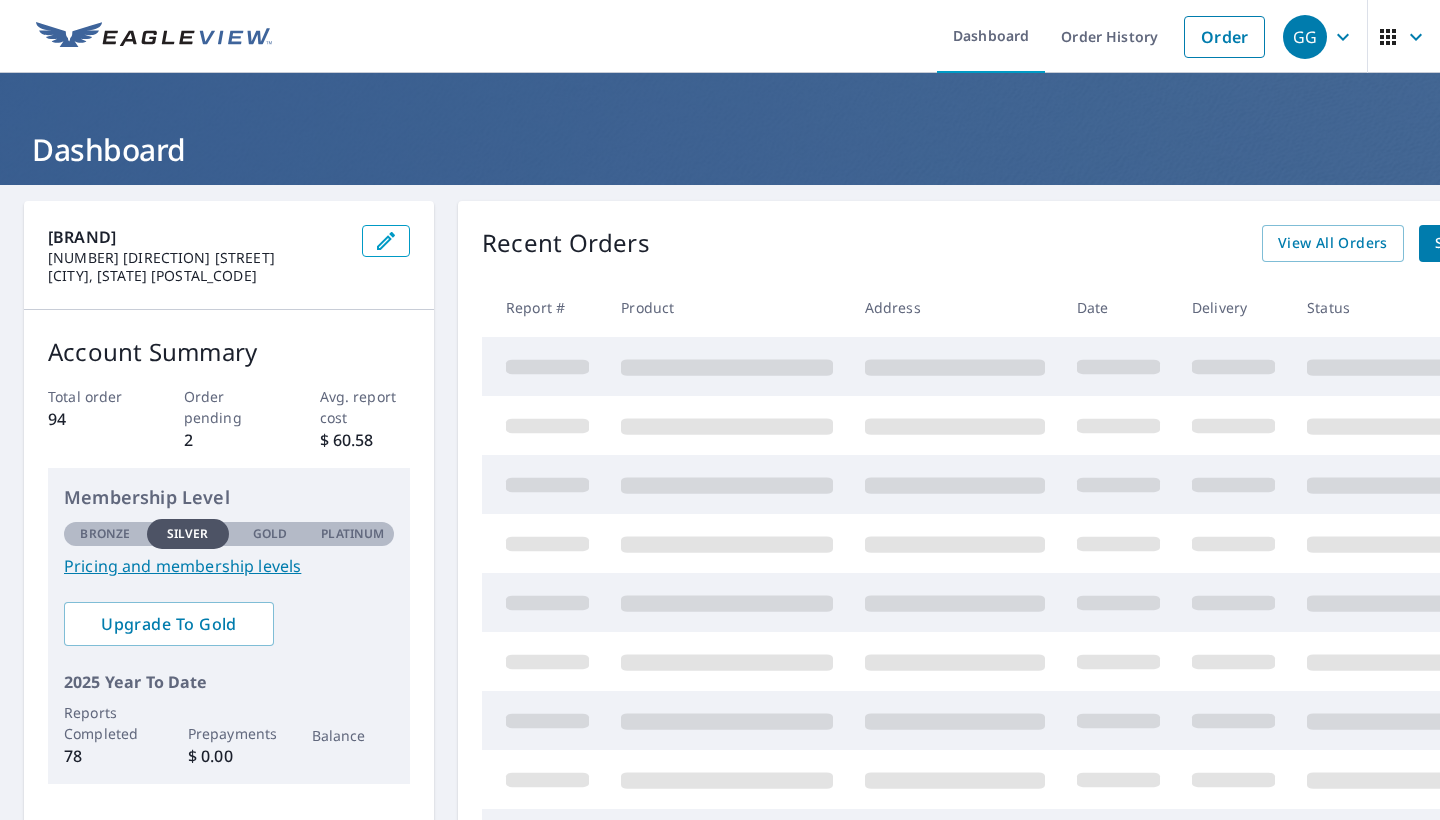 scroll, scrollTop: 0, scrollLeft: 0, axis: both 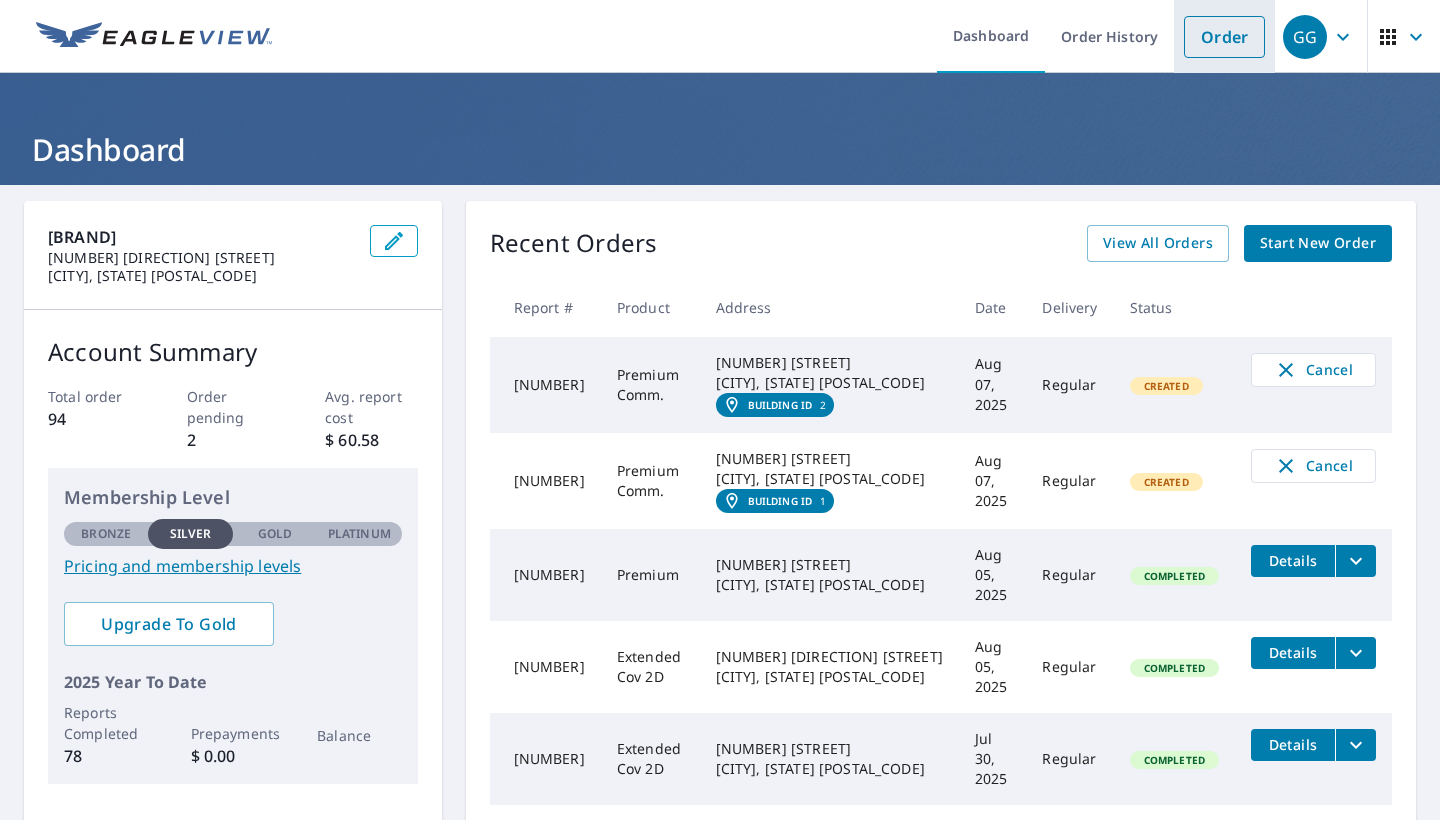 click on "Order" at bounding box center (1224, 37) 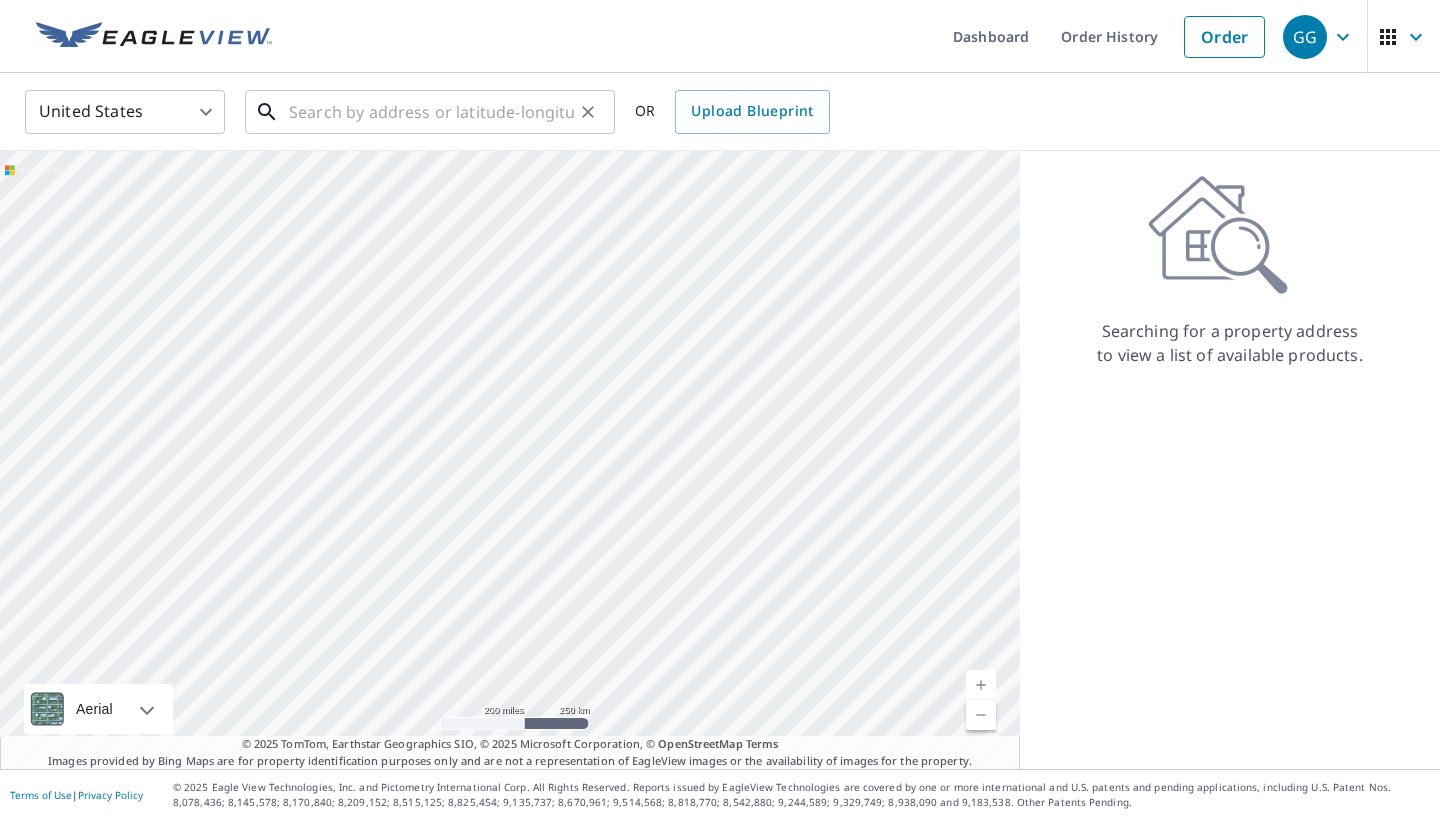 click at bounding box center [431, 112] 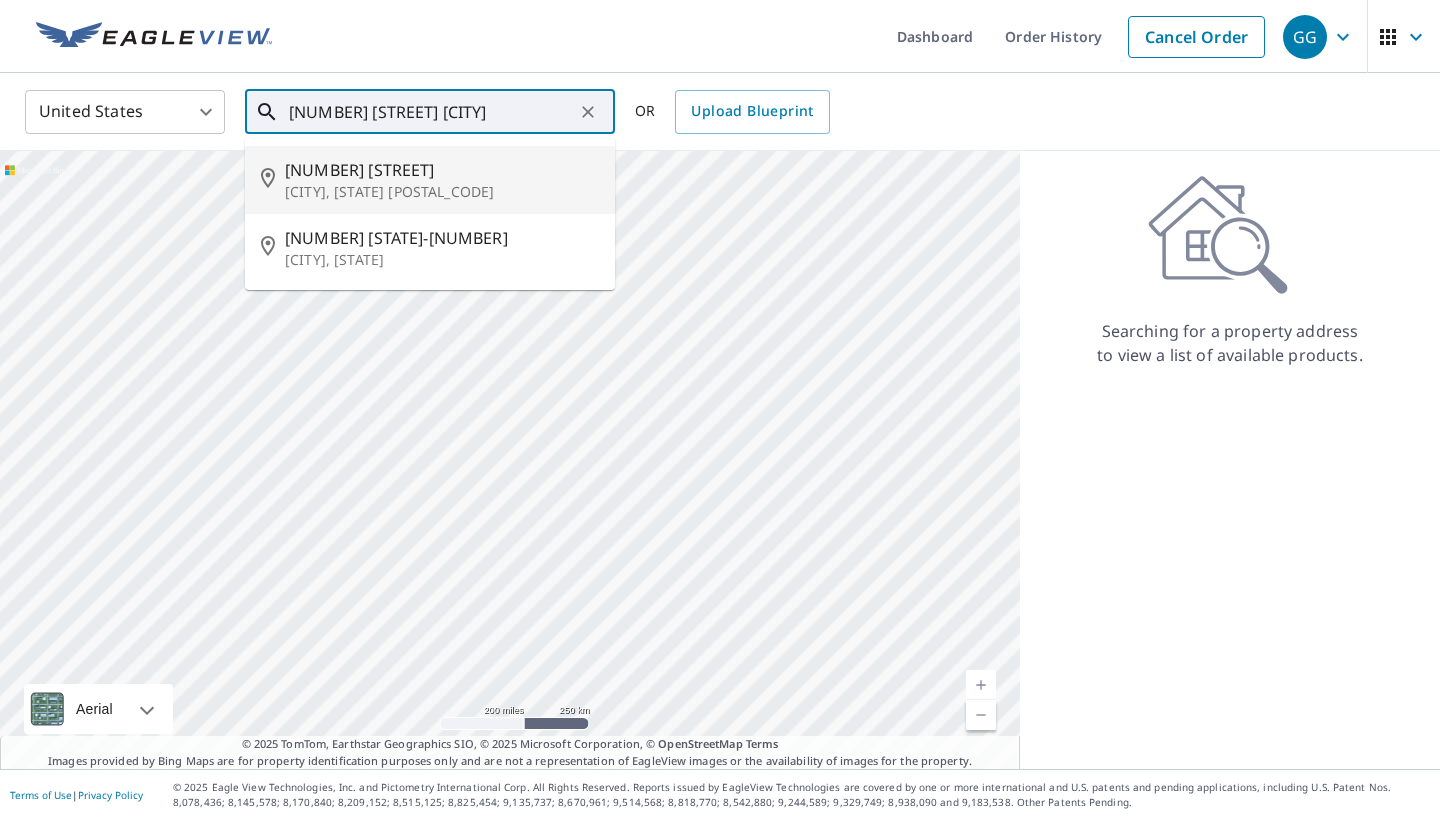 click on "[CITY], [STATE] [POSTAL_CODE]" at bounding box center (442, 192) 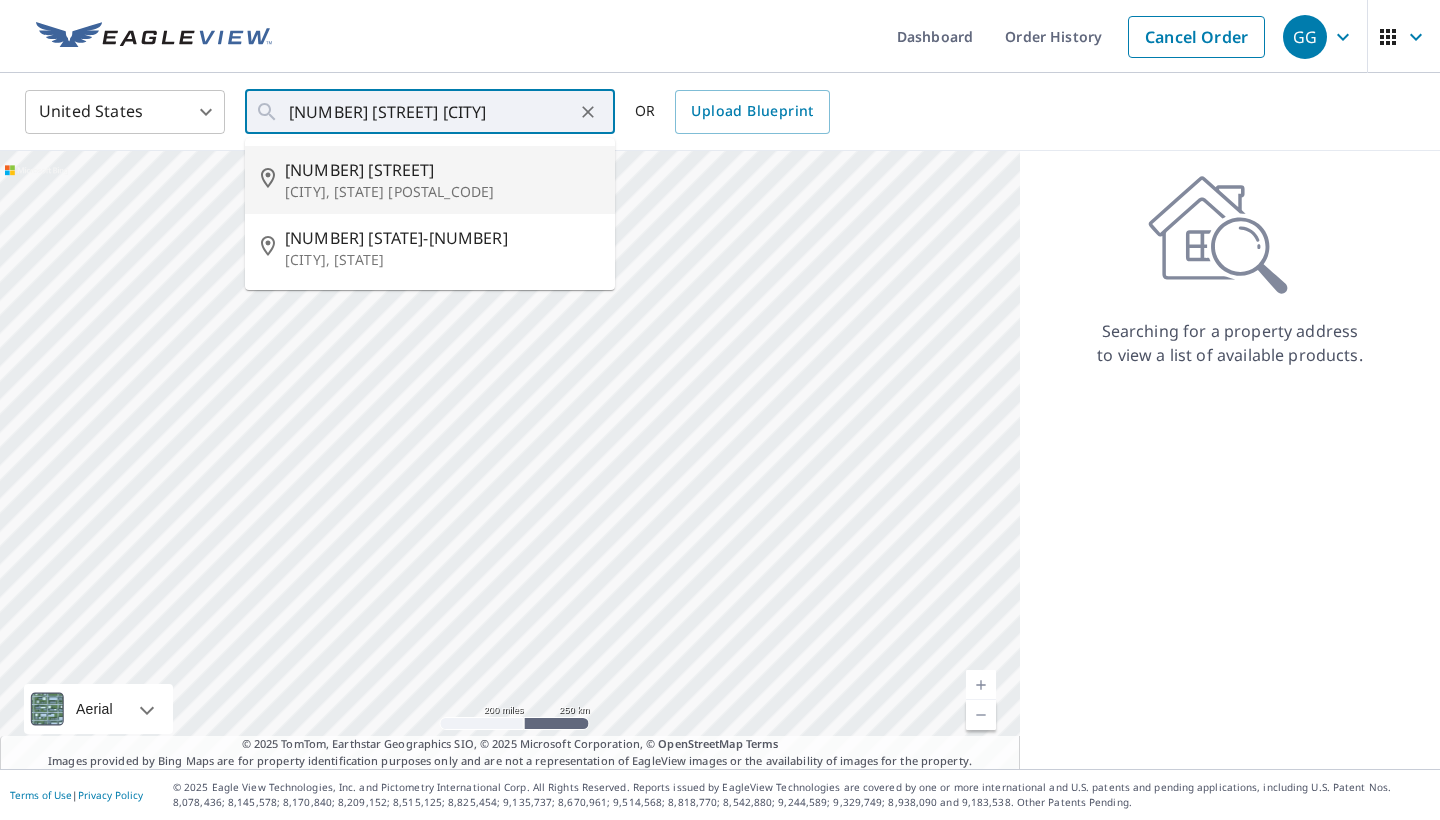type on "[NUMBER] [STREET] [CITY], [STATE] [POSTAL_CODE]" 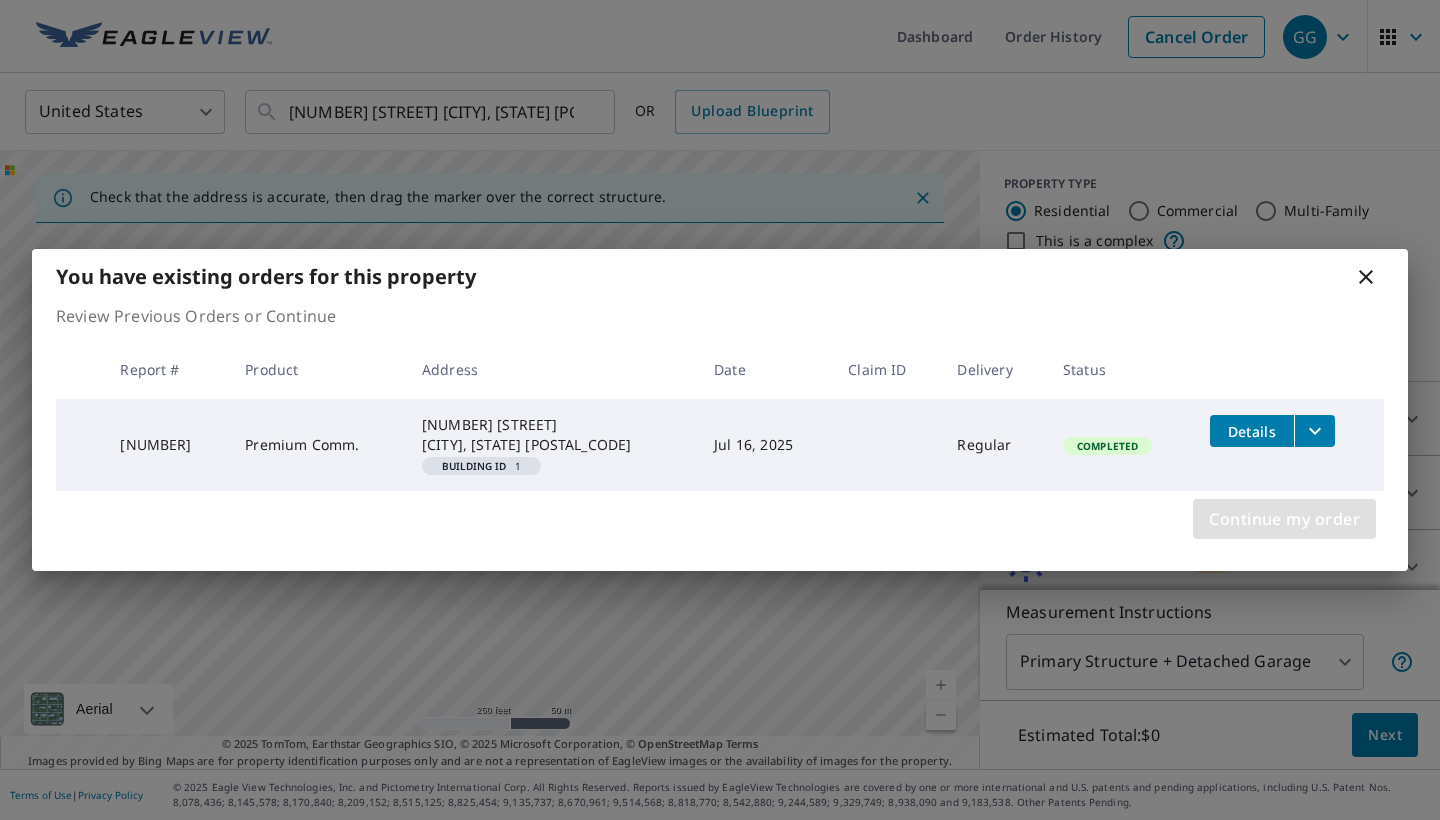 click on "Continue my order" at bounding box center [1284, 519] 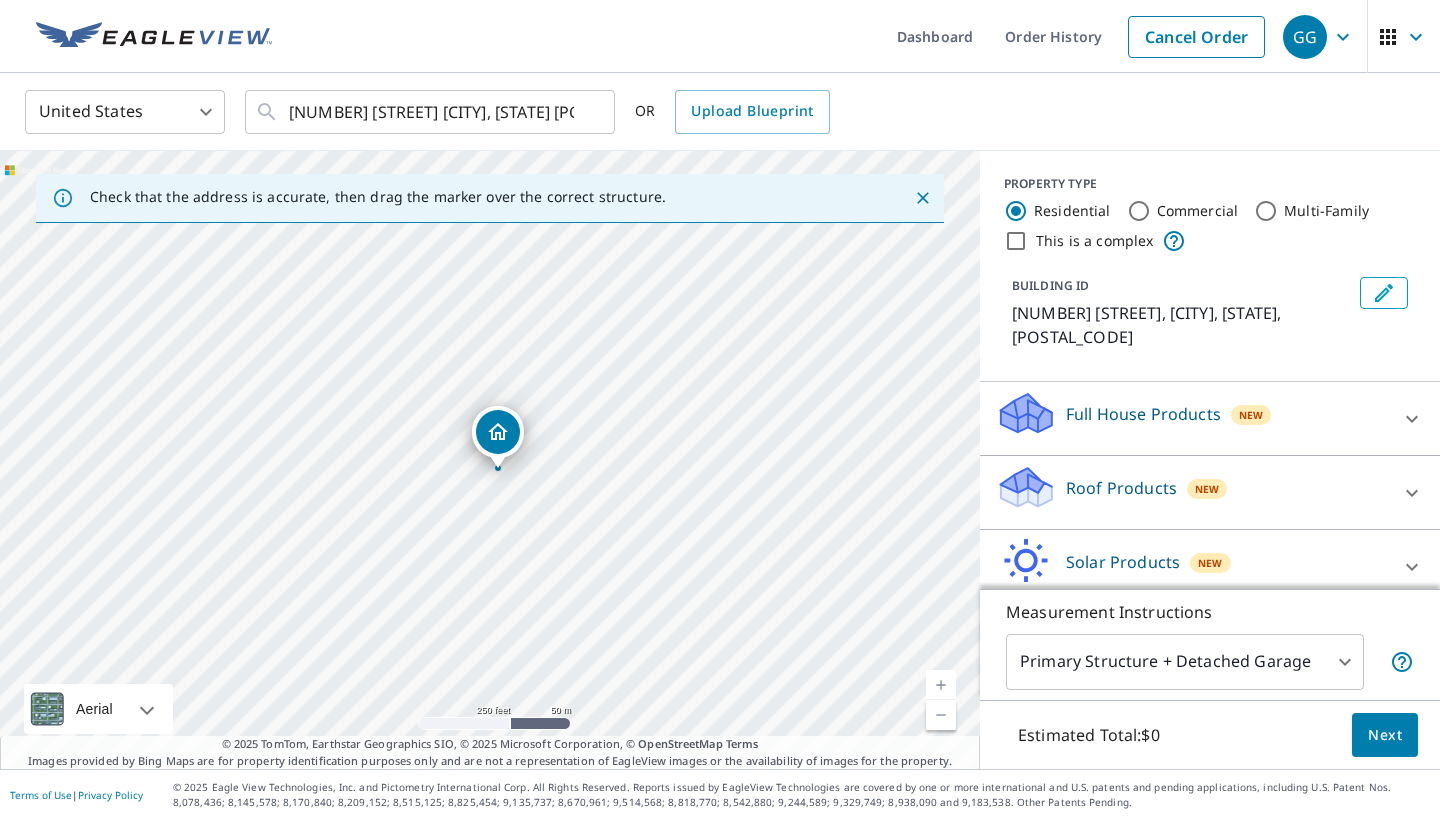 click at bounding box center (941, 715) 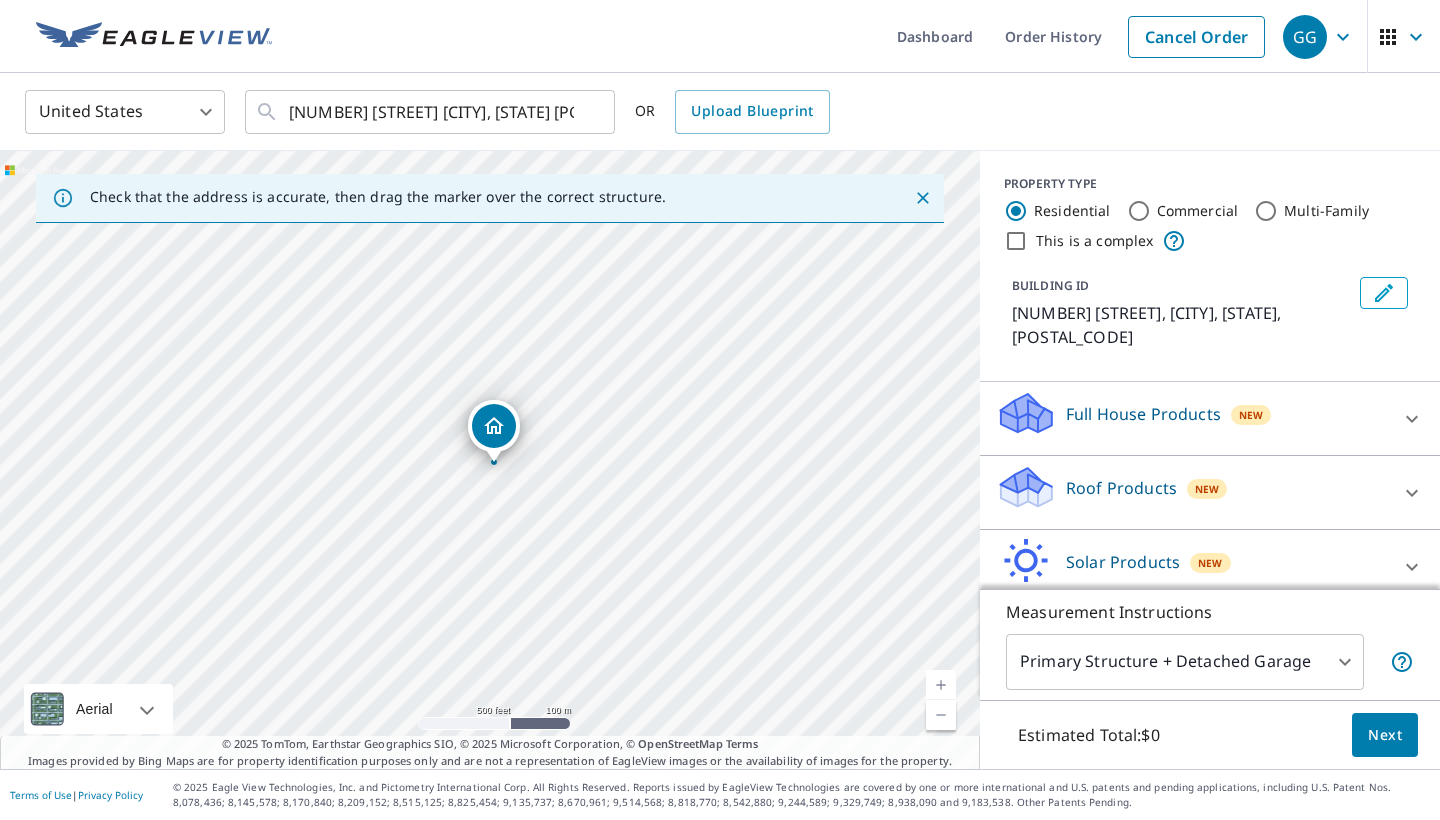 click at bounding box center [941, 685] 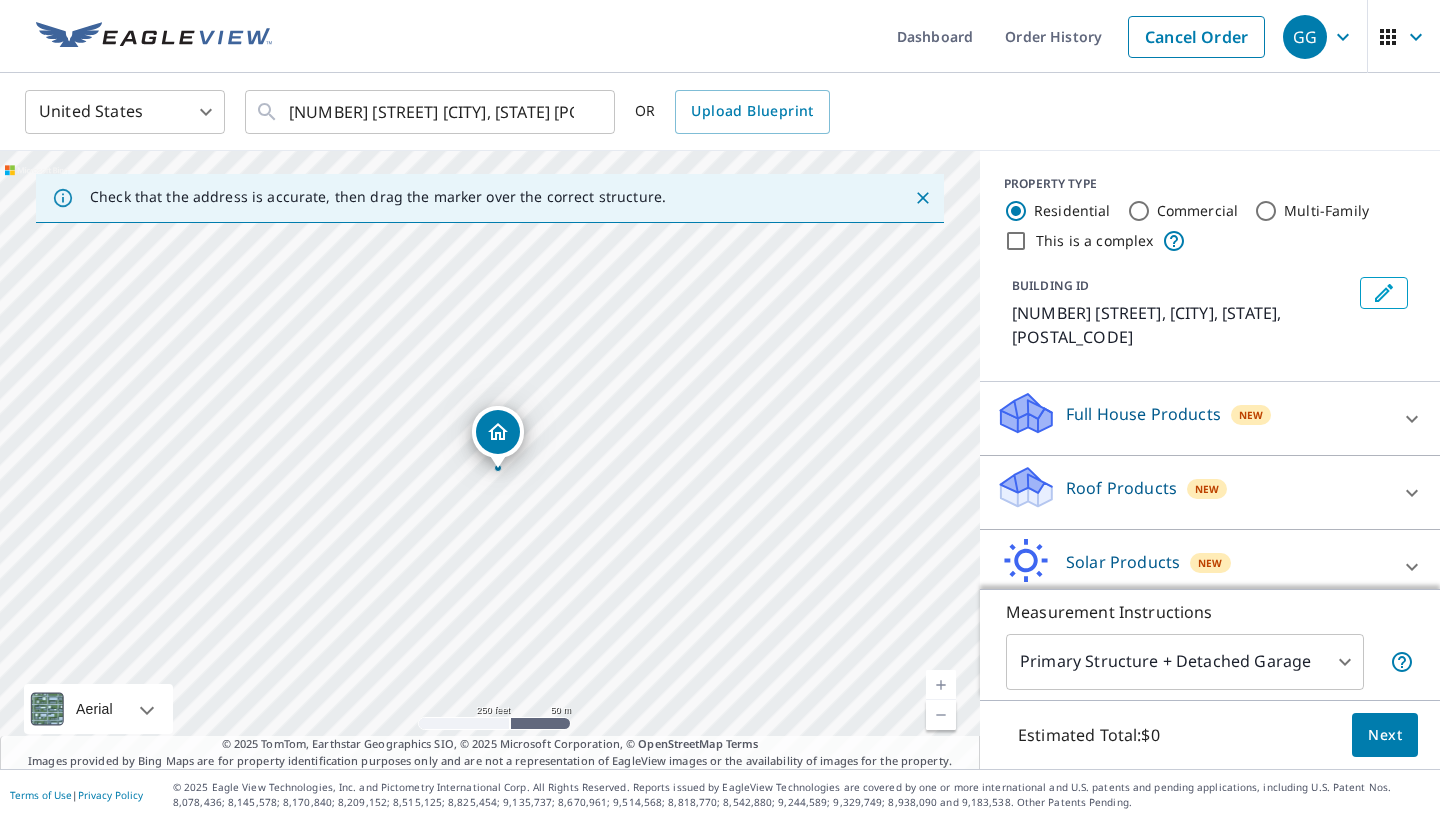 click at bounding box center [941, 685] 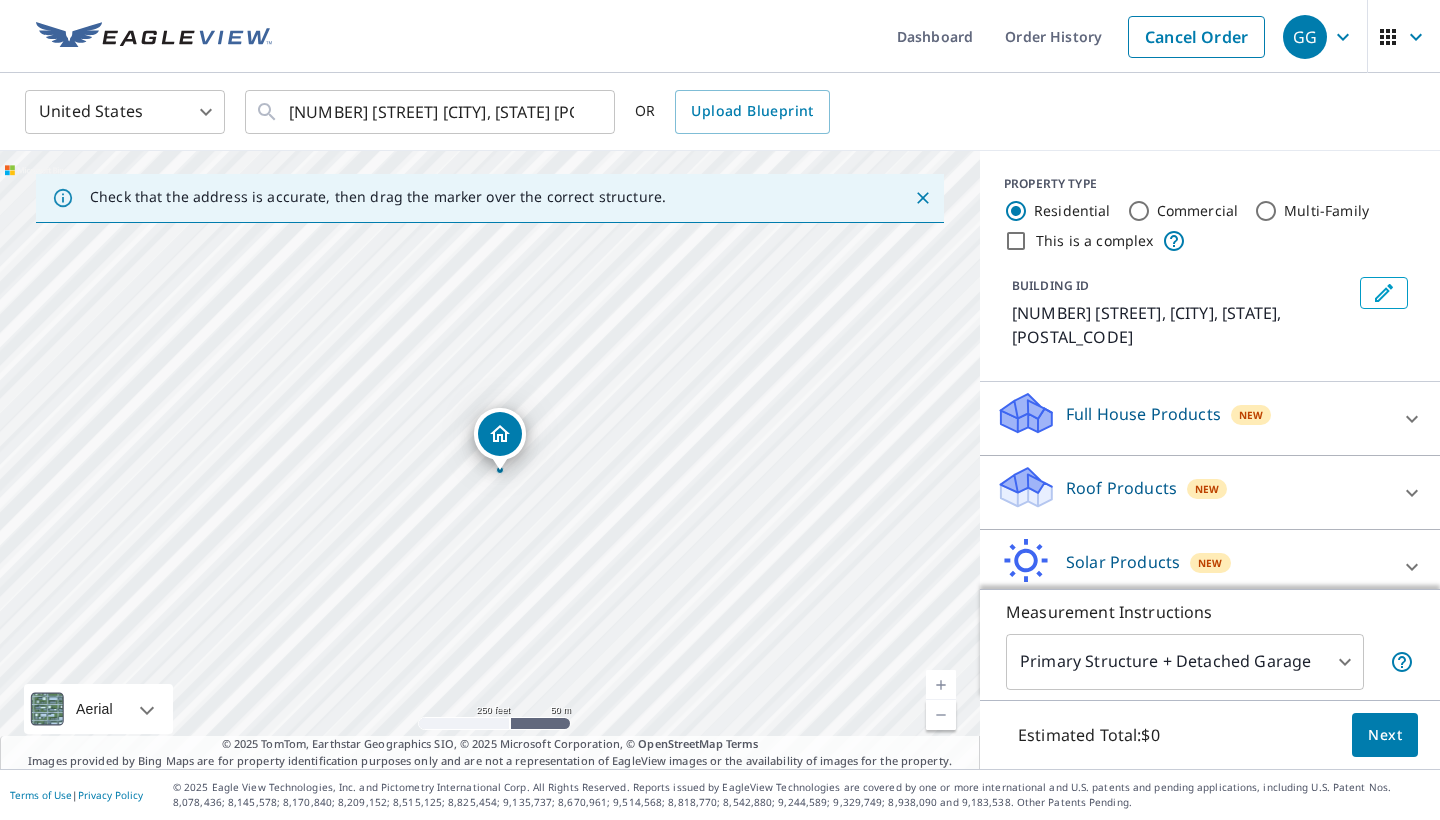 click at bounding box center [941, 685] 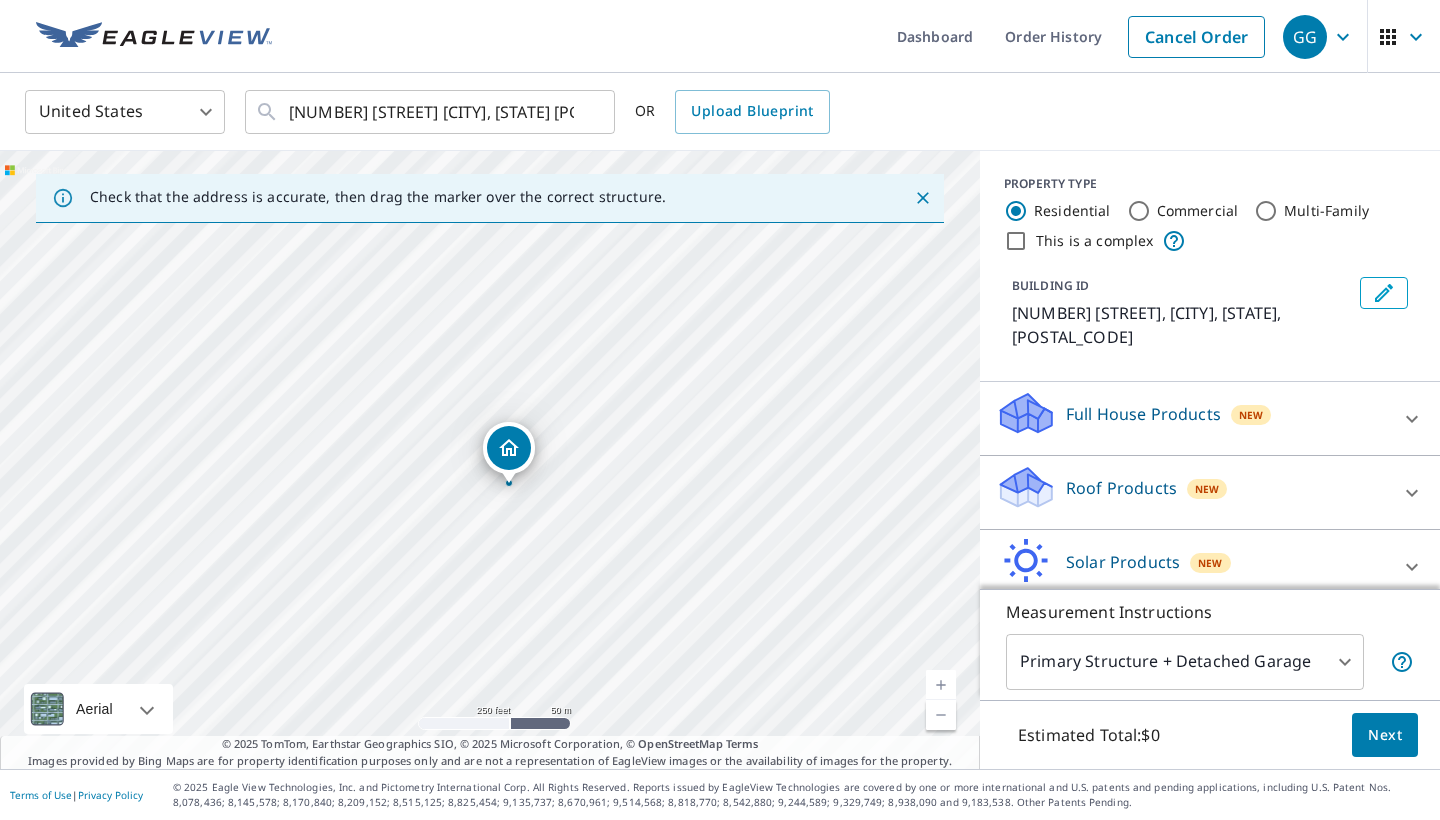 click at bounding box center [941, 685] 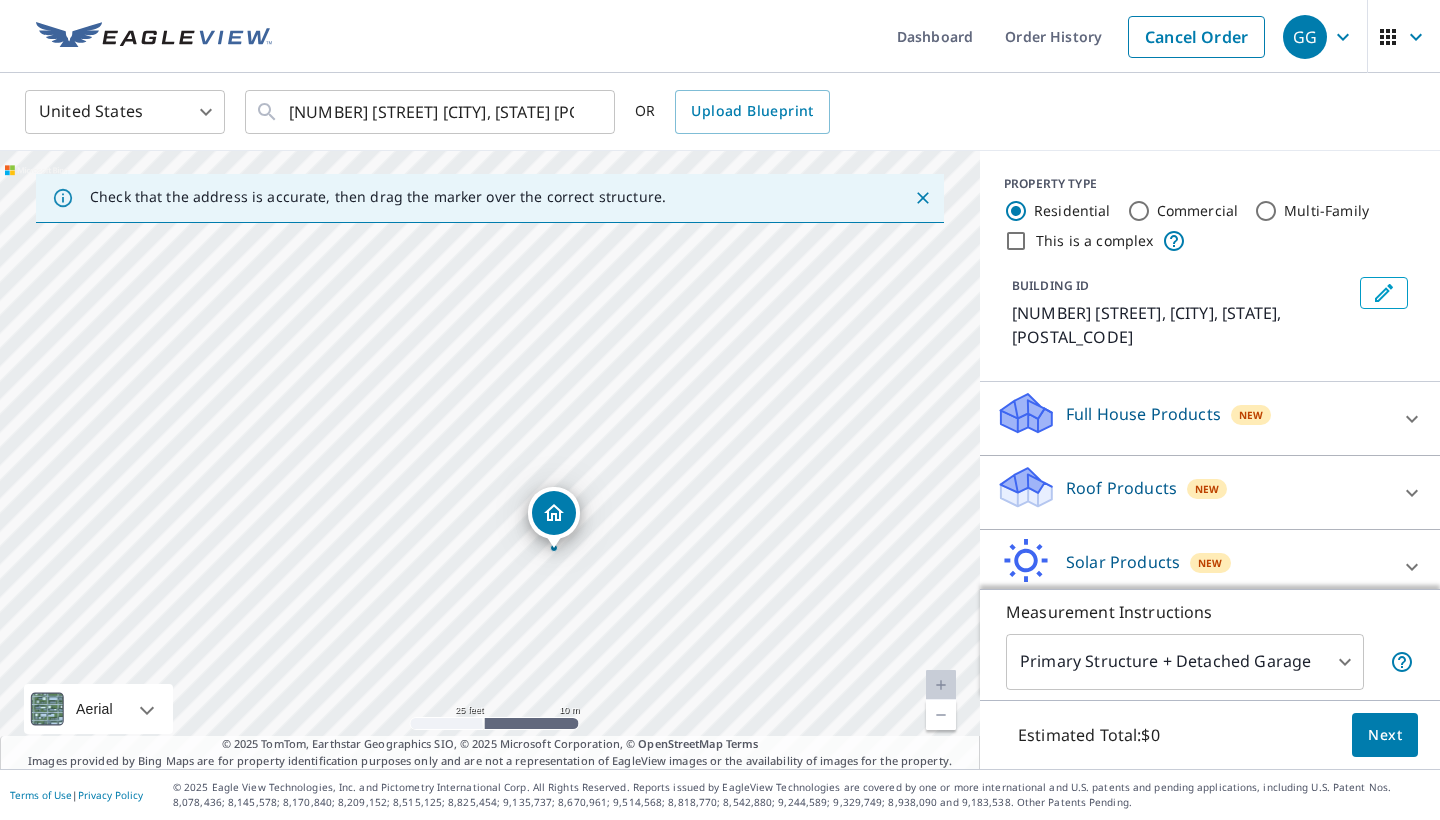 click on "[NUMBER] [STREET] [CITY], [STATE] [POSTAL_CODE]" at bounding box center [490, 460] 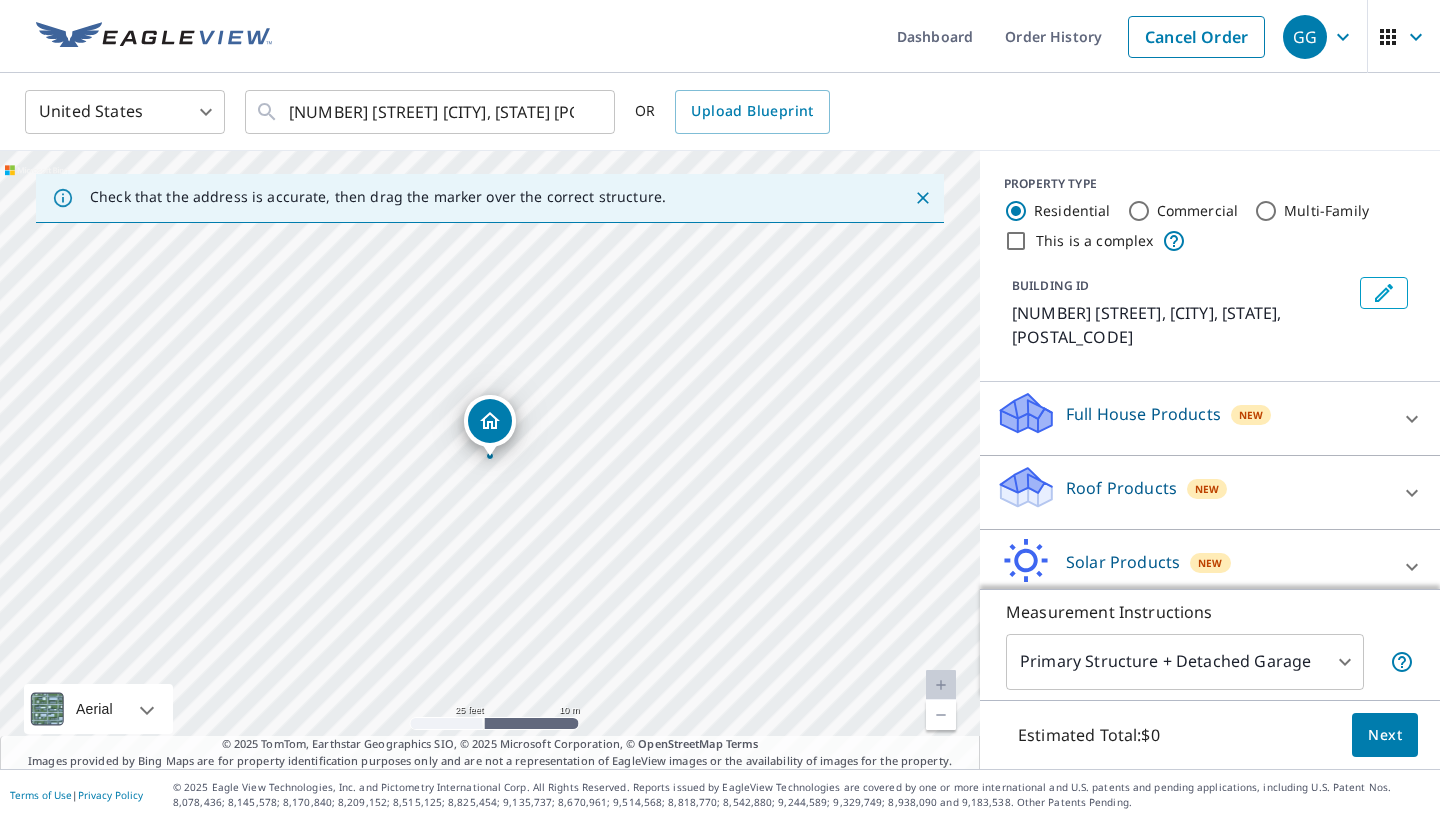 click on "This is a complex" at bounding box center (1016, 241) 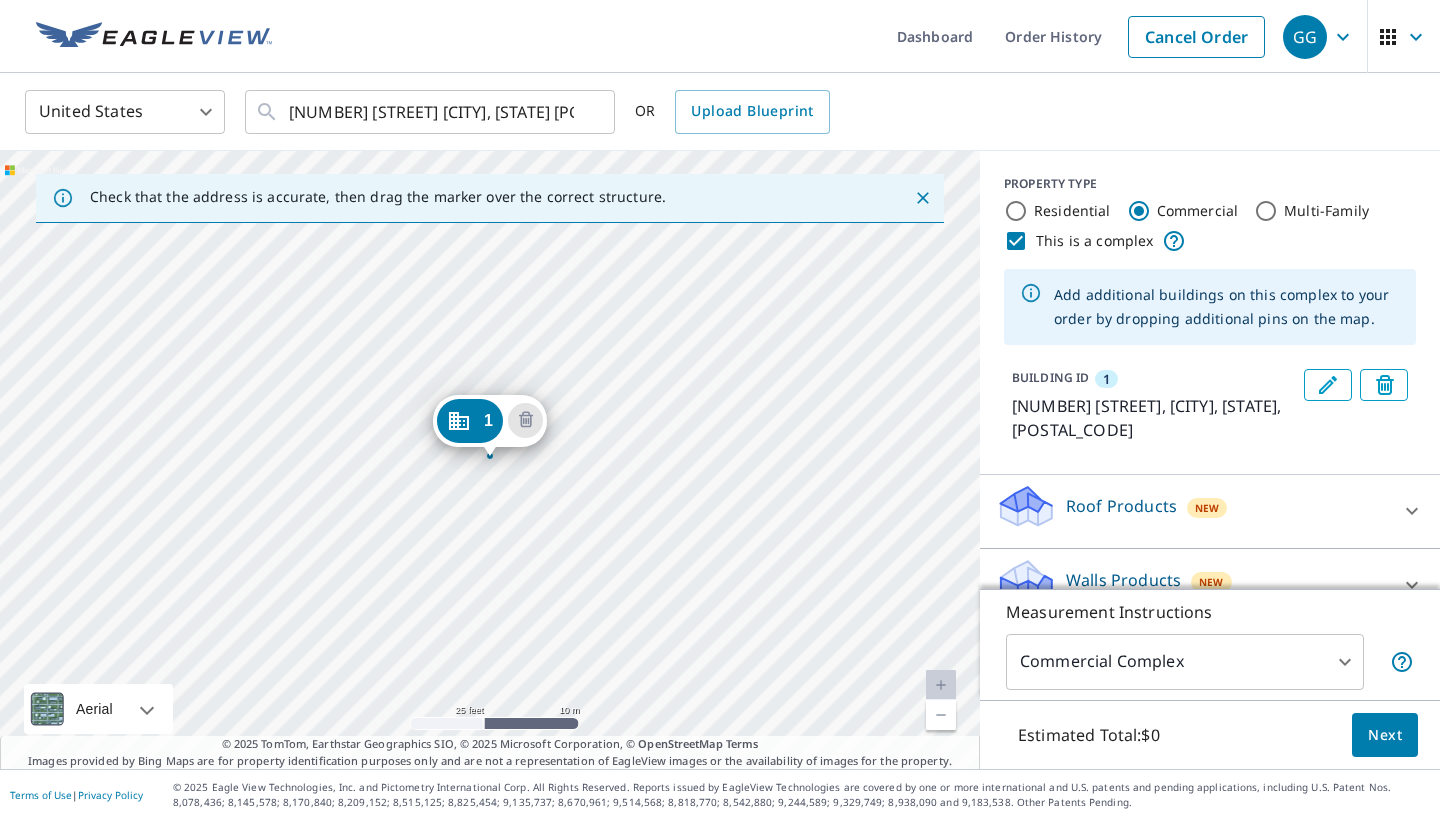 click on "[NUMBER] [STREET] [CITY], [STATE] [POSTAL_CODE]" at bounding box center [490, 460] 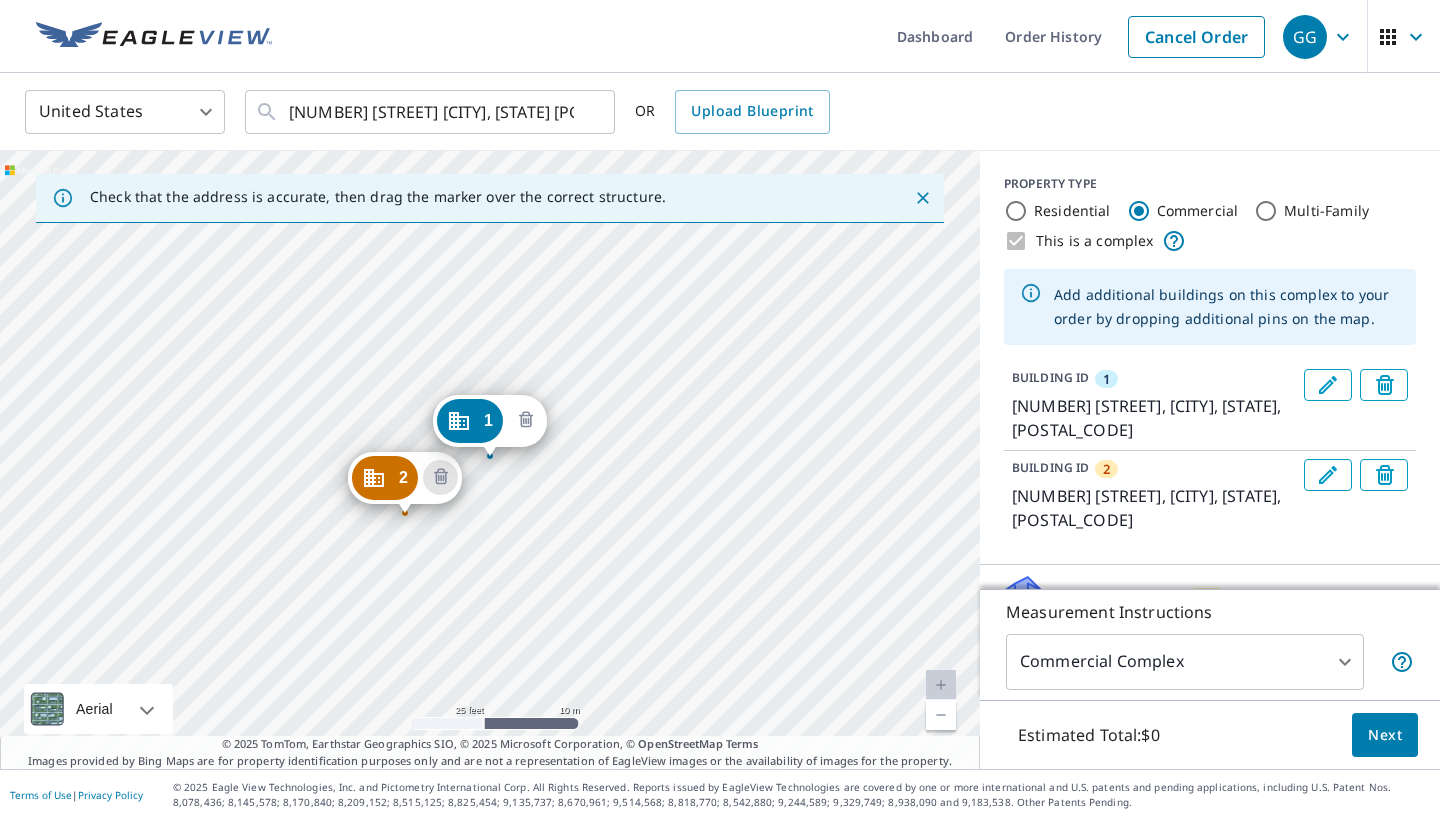 click 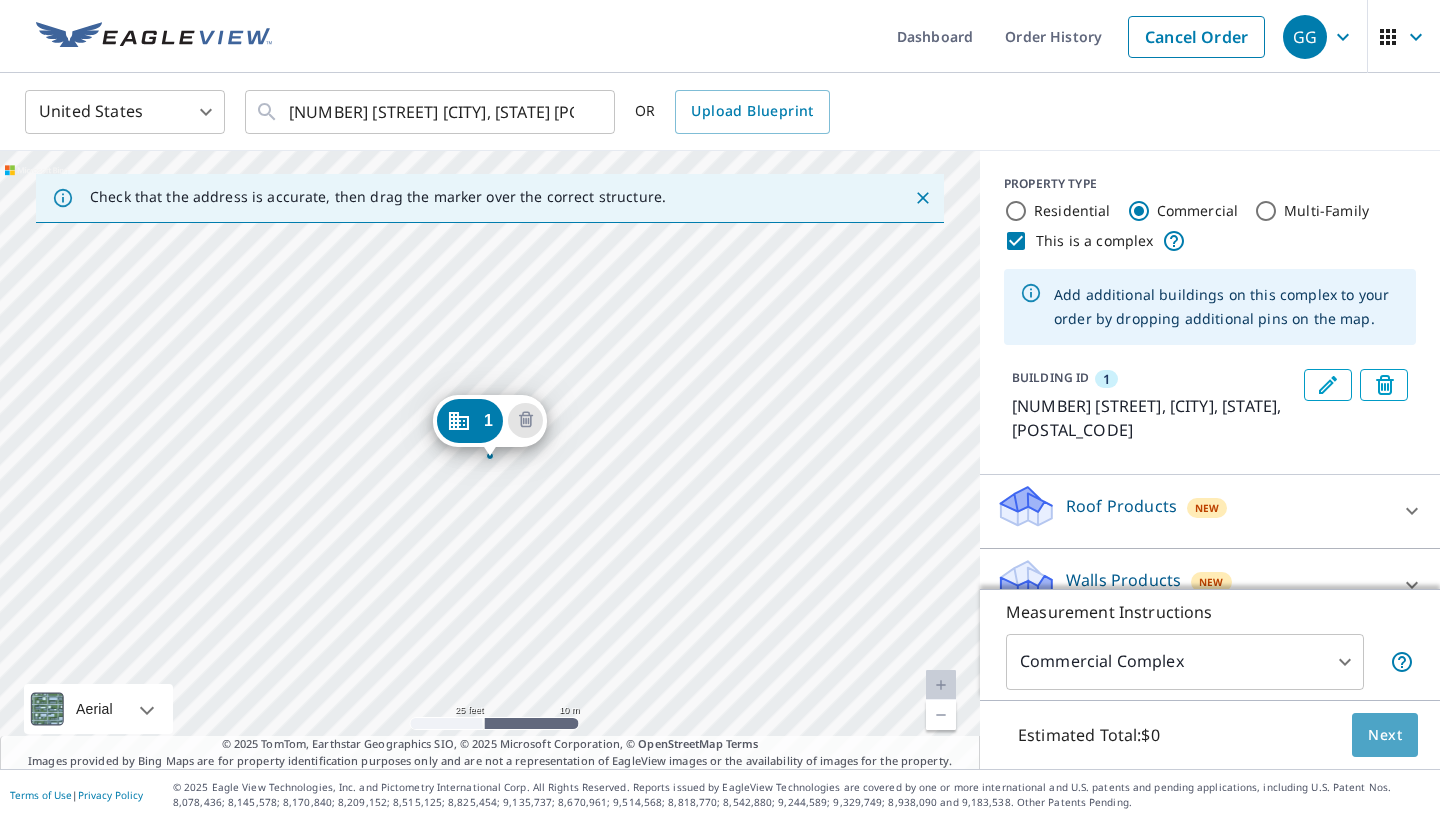 click on "Next" at bounding box center (1385, 735) 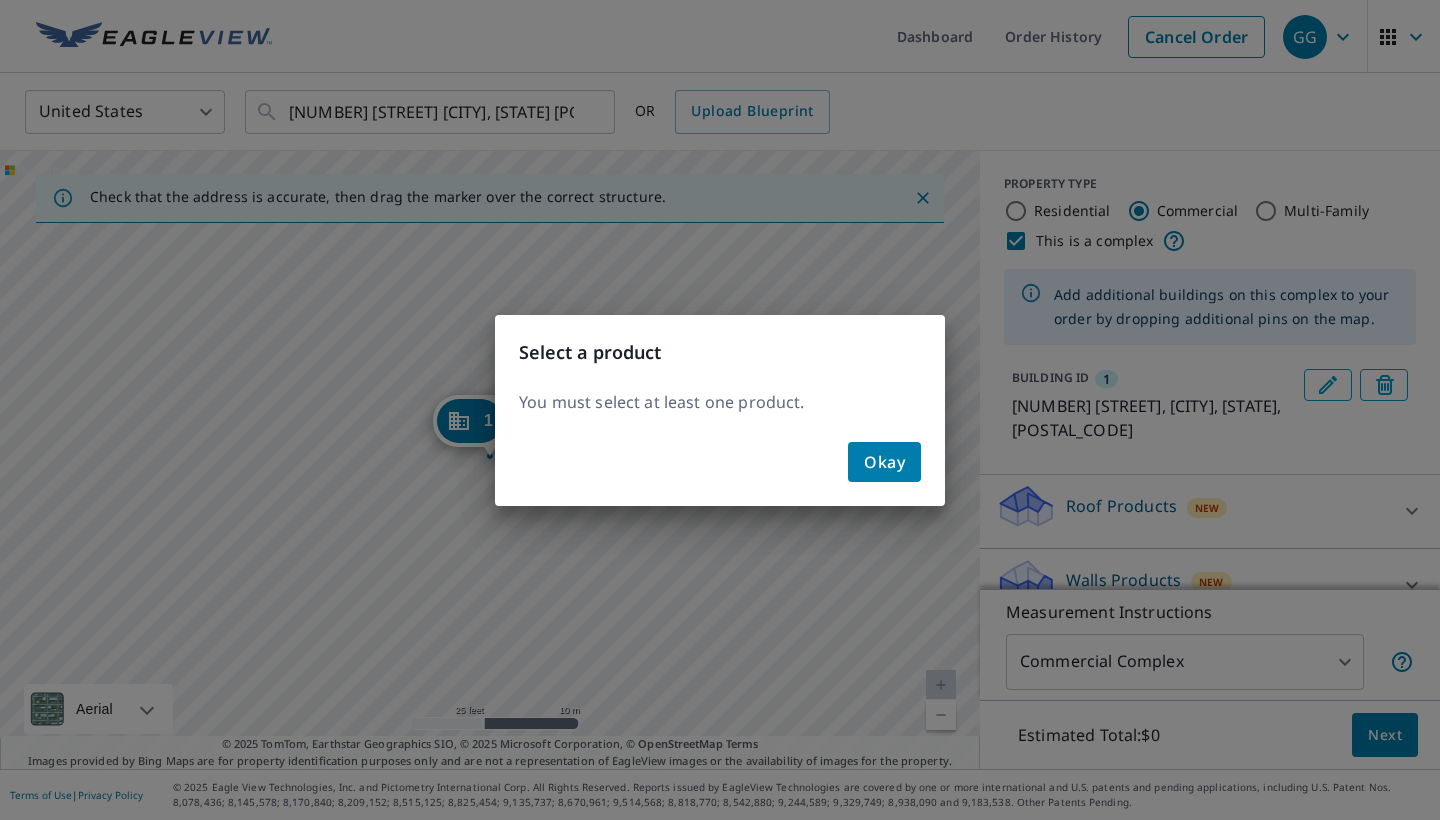 click on "Okay" at bounding box center (884, 462) 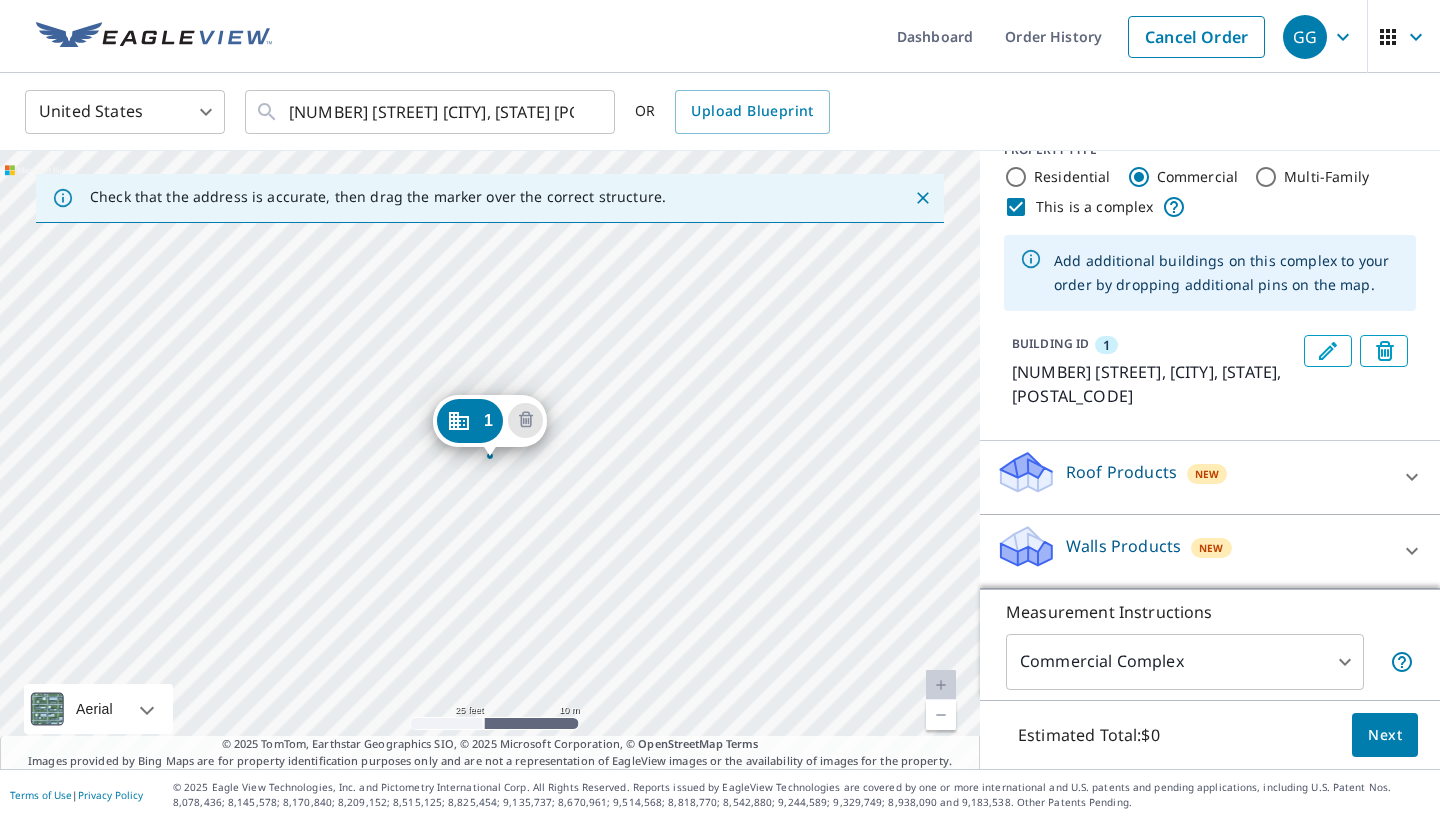 scroll, scrollTop: 34, scrollLeft: 0, axis: vertical 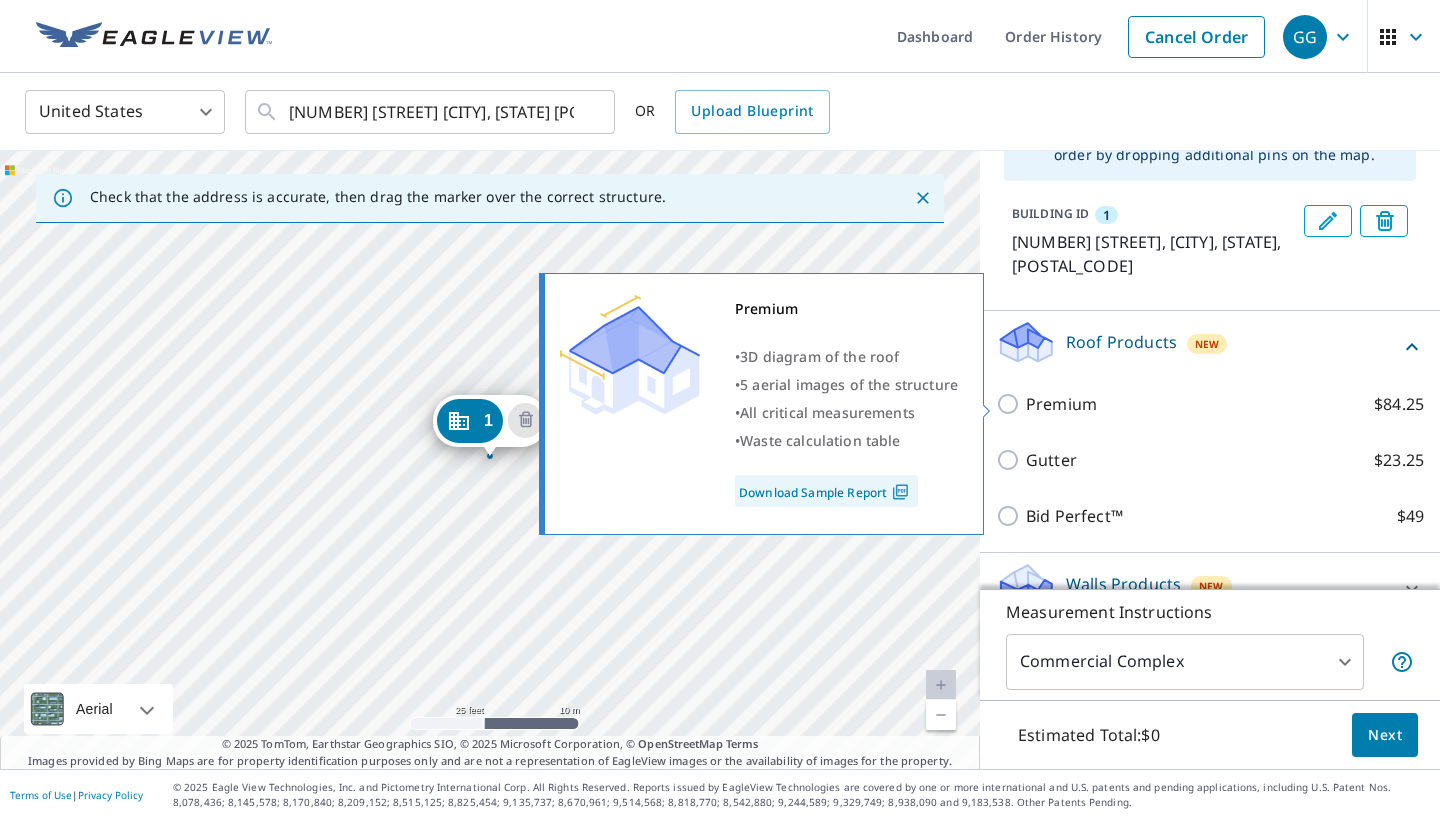 click on "Premium $84.25" at bounding box center (1011, 404) 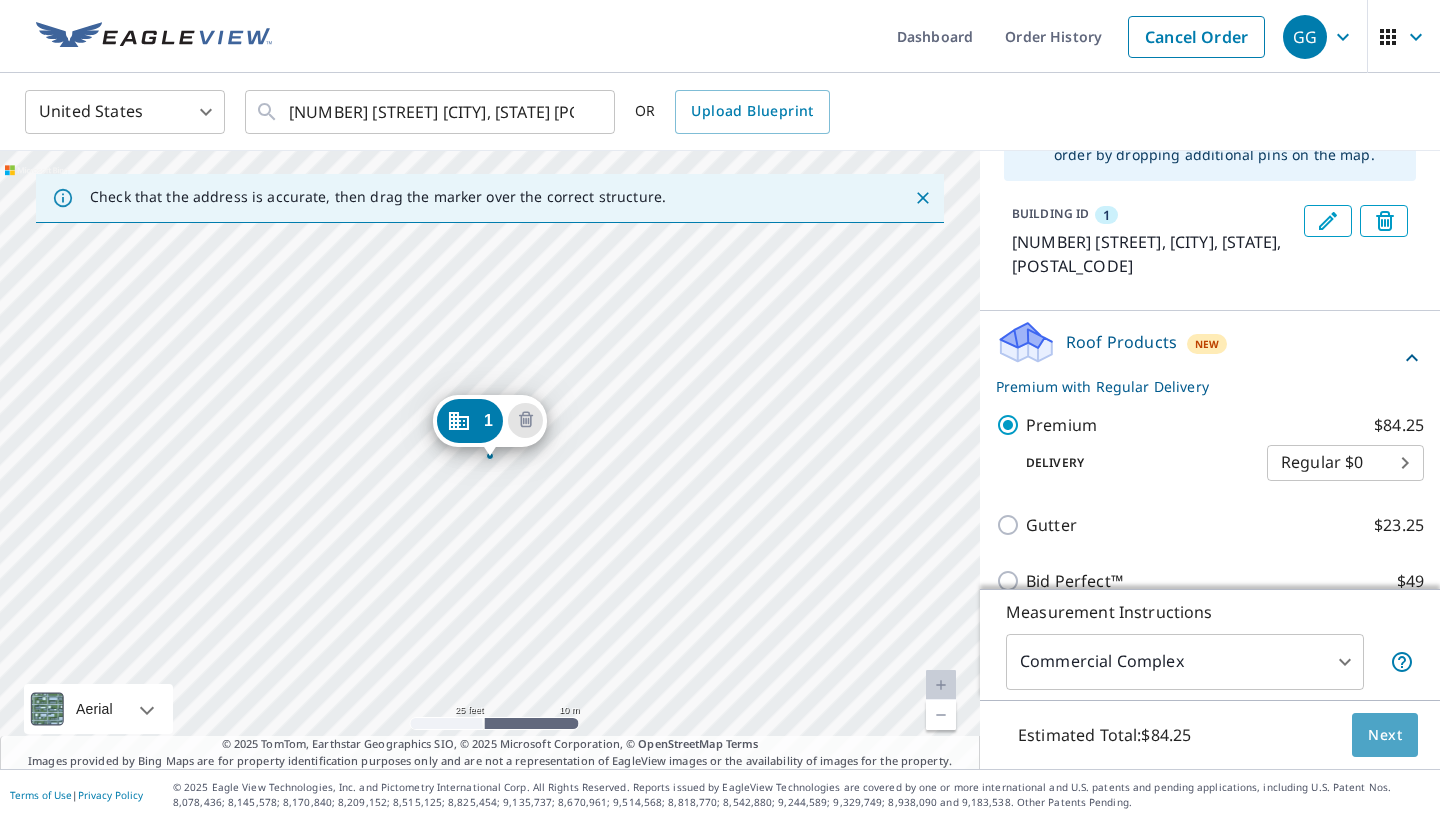 click on "Next" at bounding box center (1385, 735) 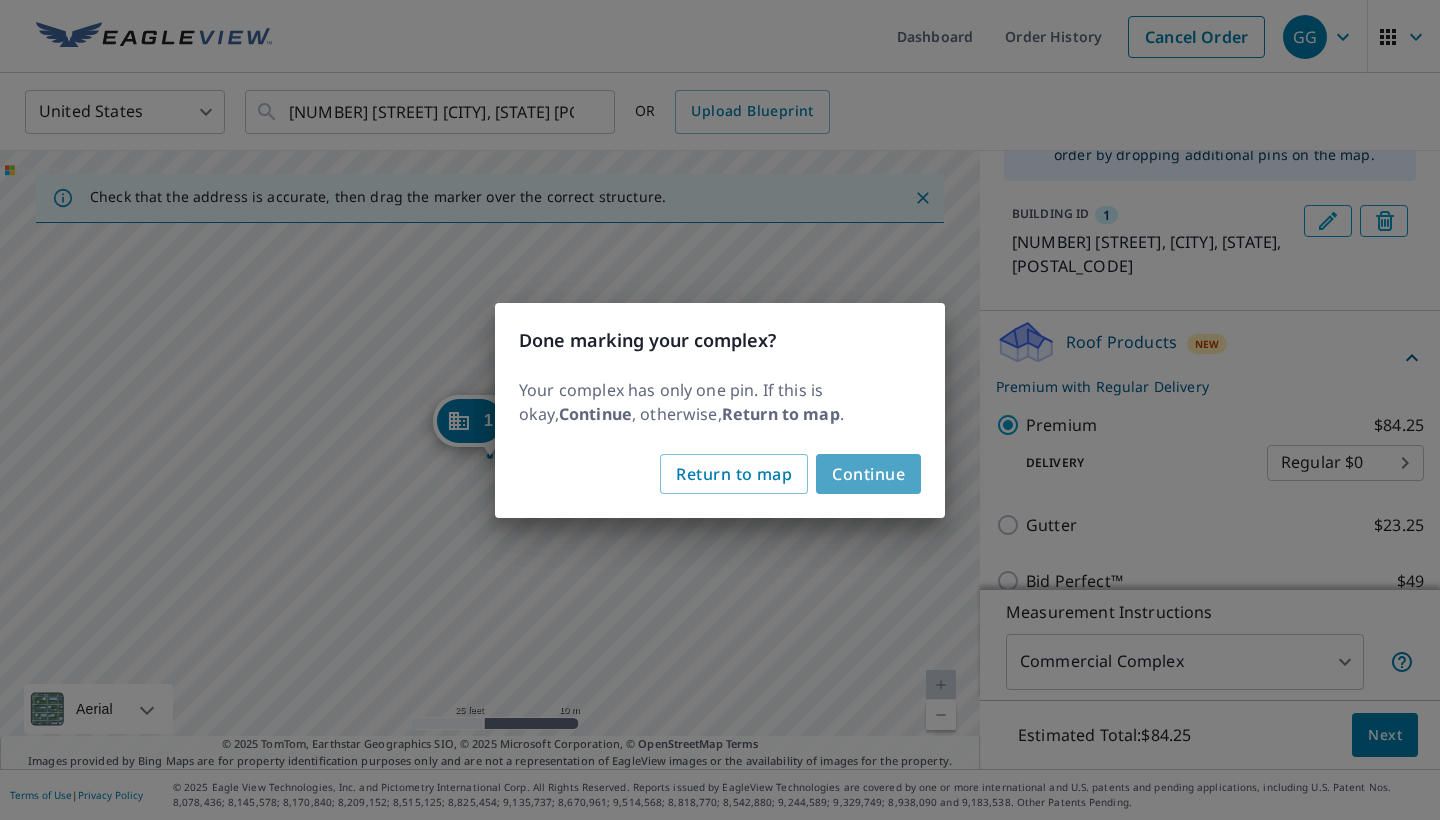 click on "Continue" at bounding box center [868, 474] 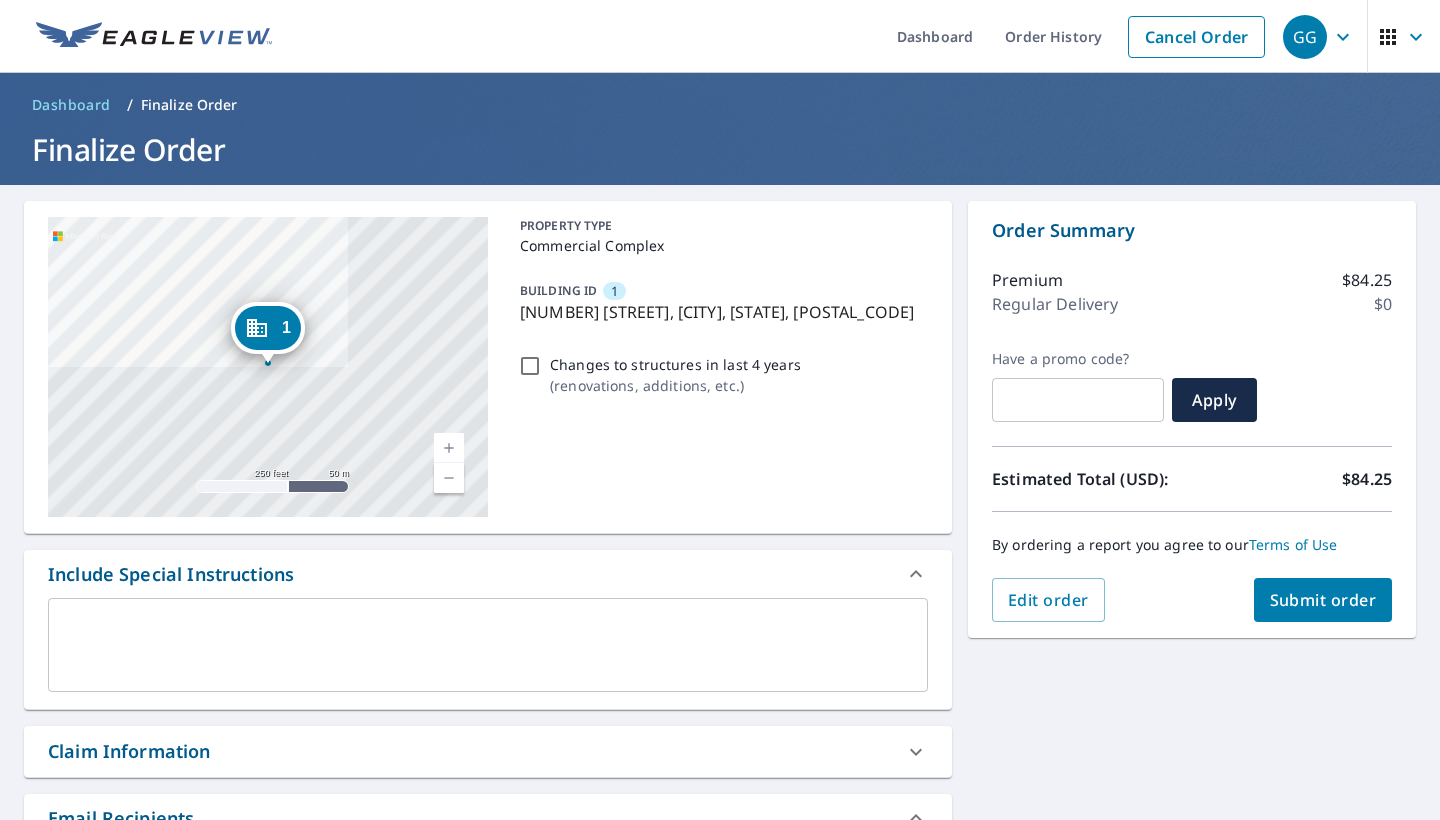 click on "Submit order" at bounding box center [1323, 600] 